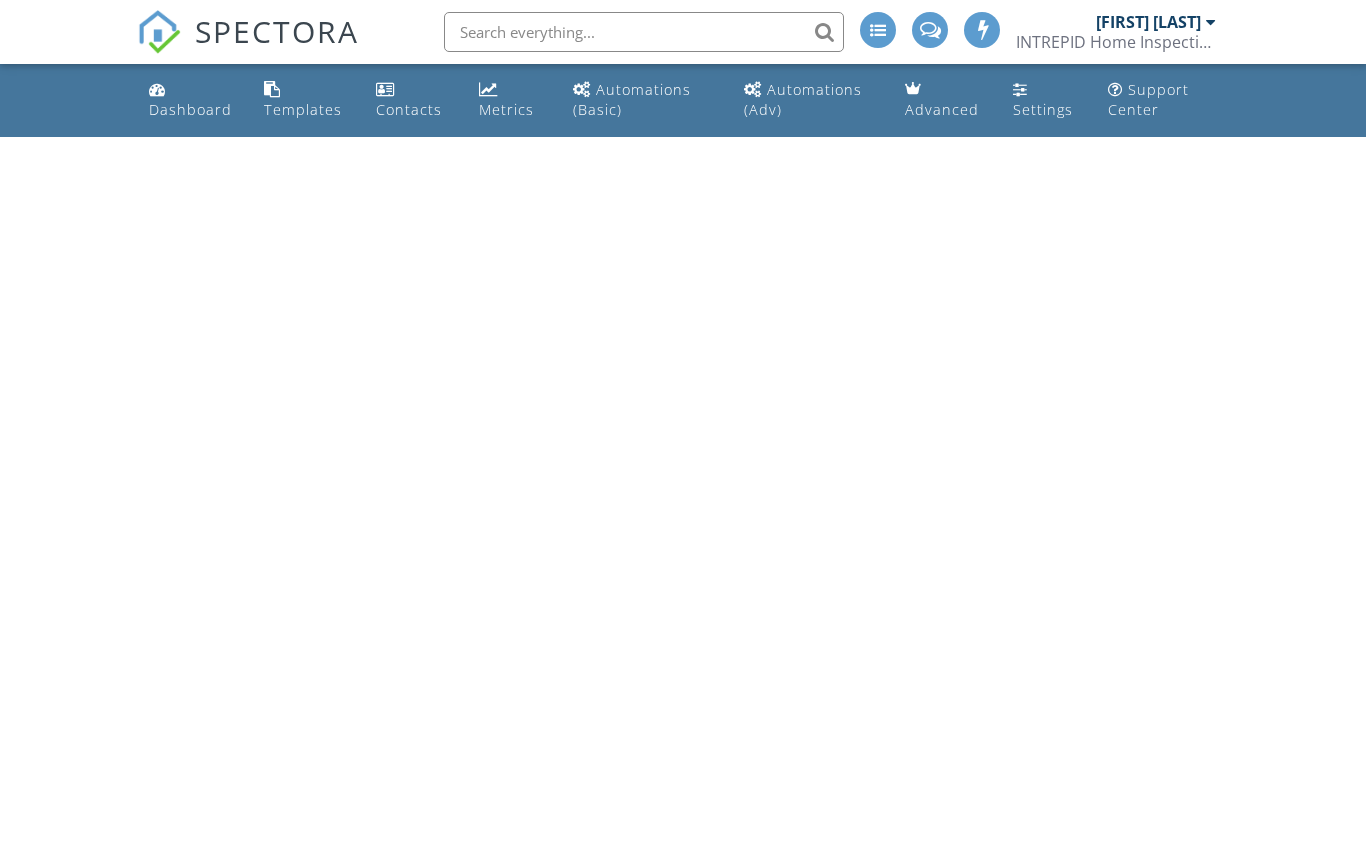 scroll, scrollTop: 0, scrollLeft: 0, axis: both 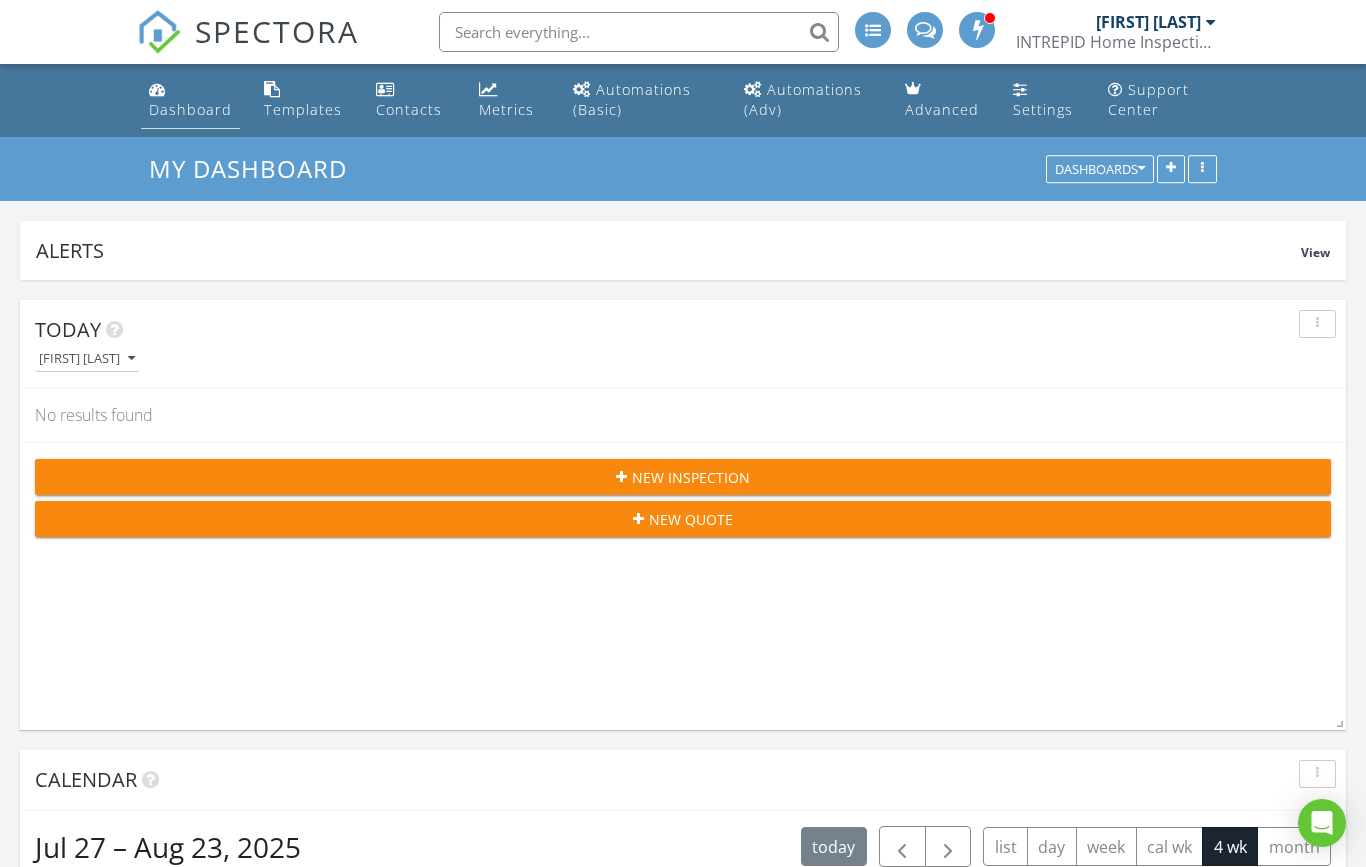click on "Dashboard" at bounding box center (190, 109) 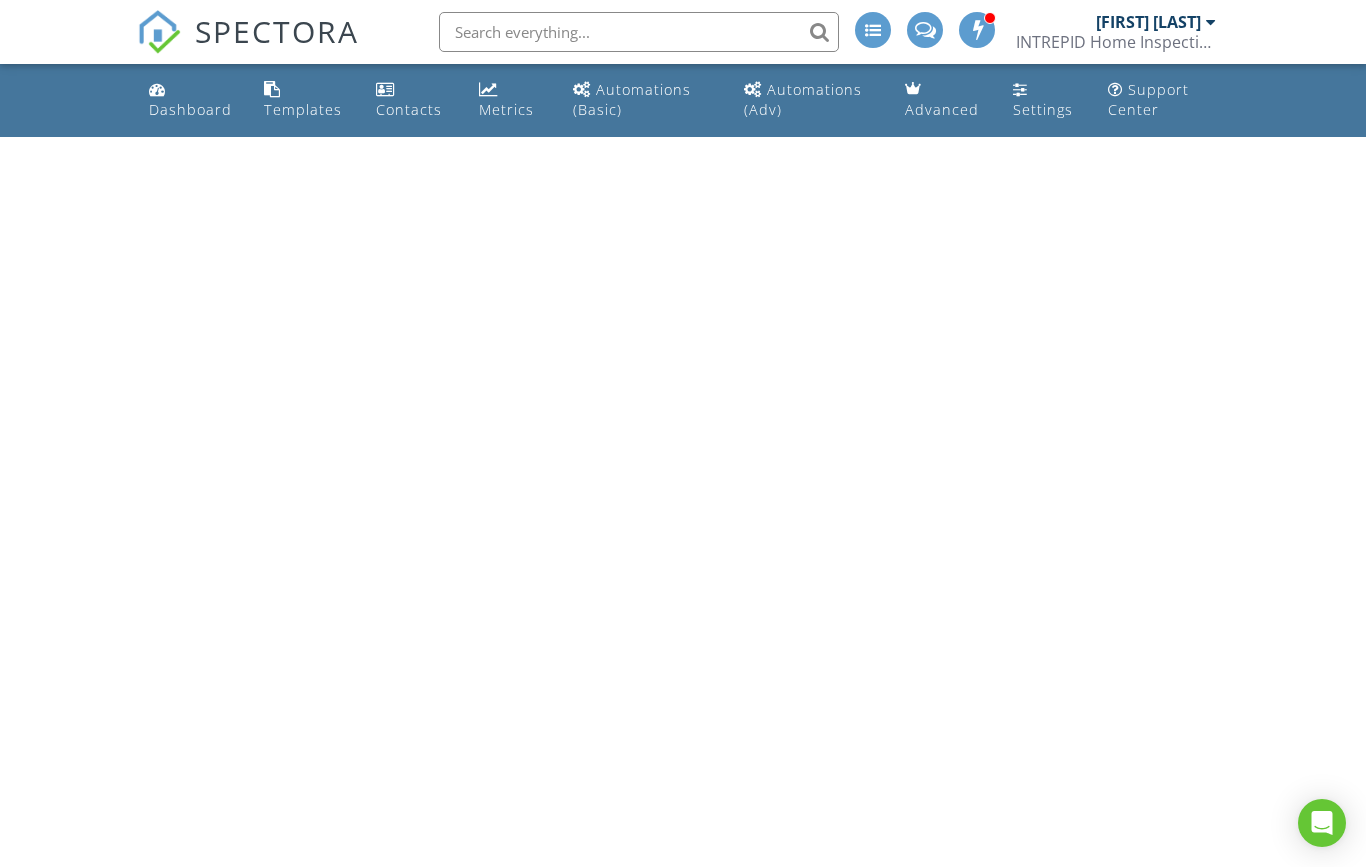 scroll, scrollTop: 0, scrollLeft: 0, axis: both 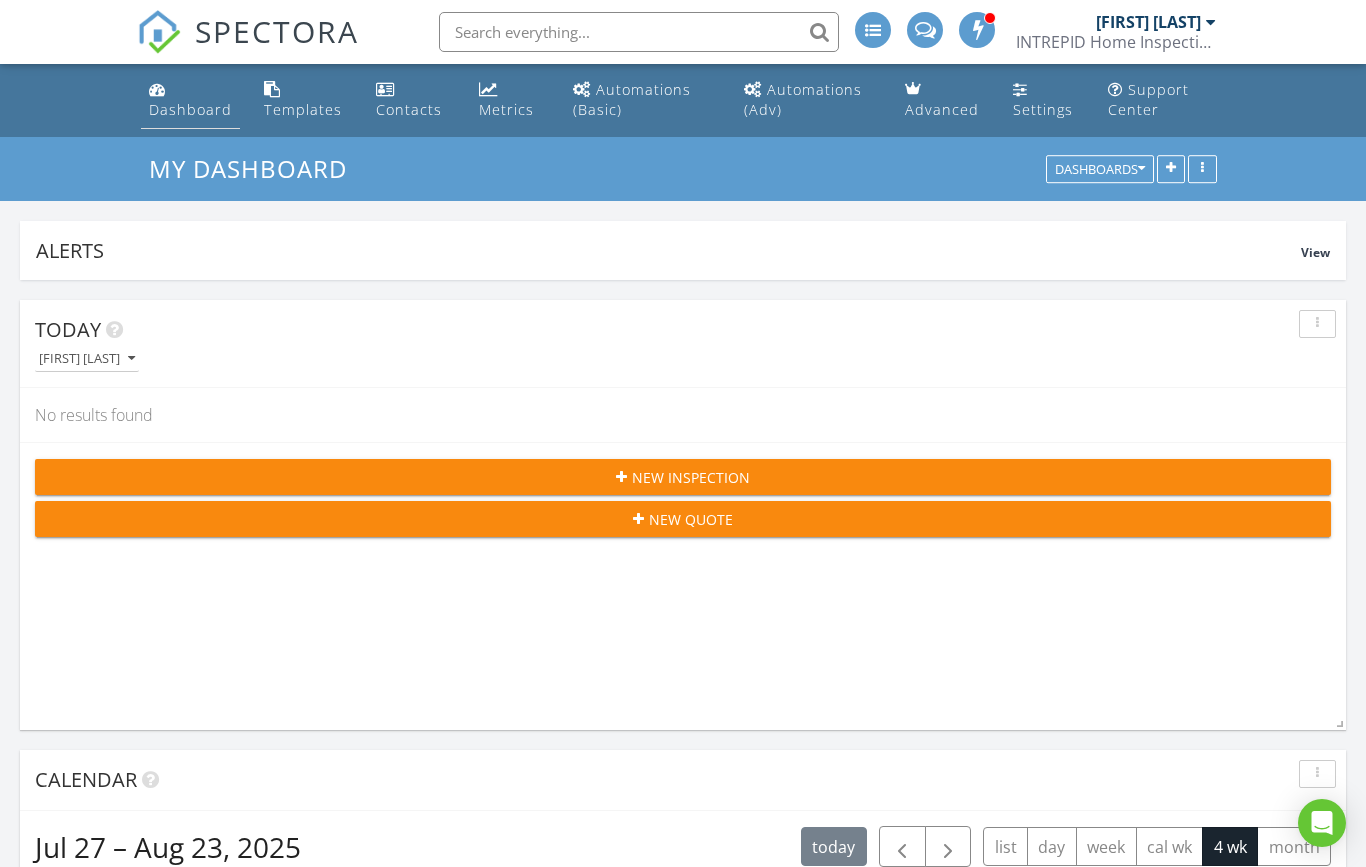 click on "Dashboard" at bounding box center [190, 109] 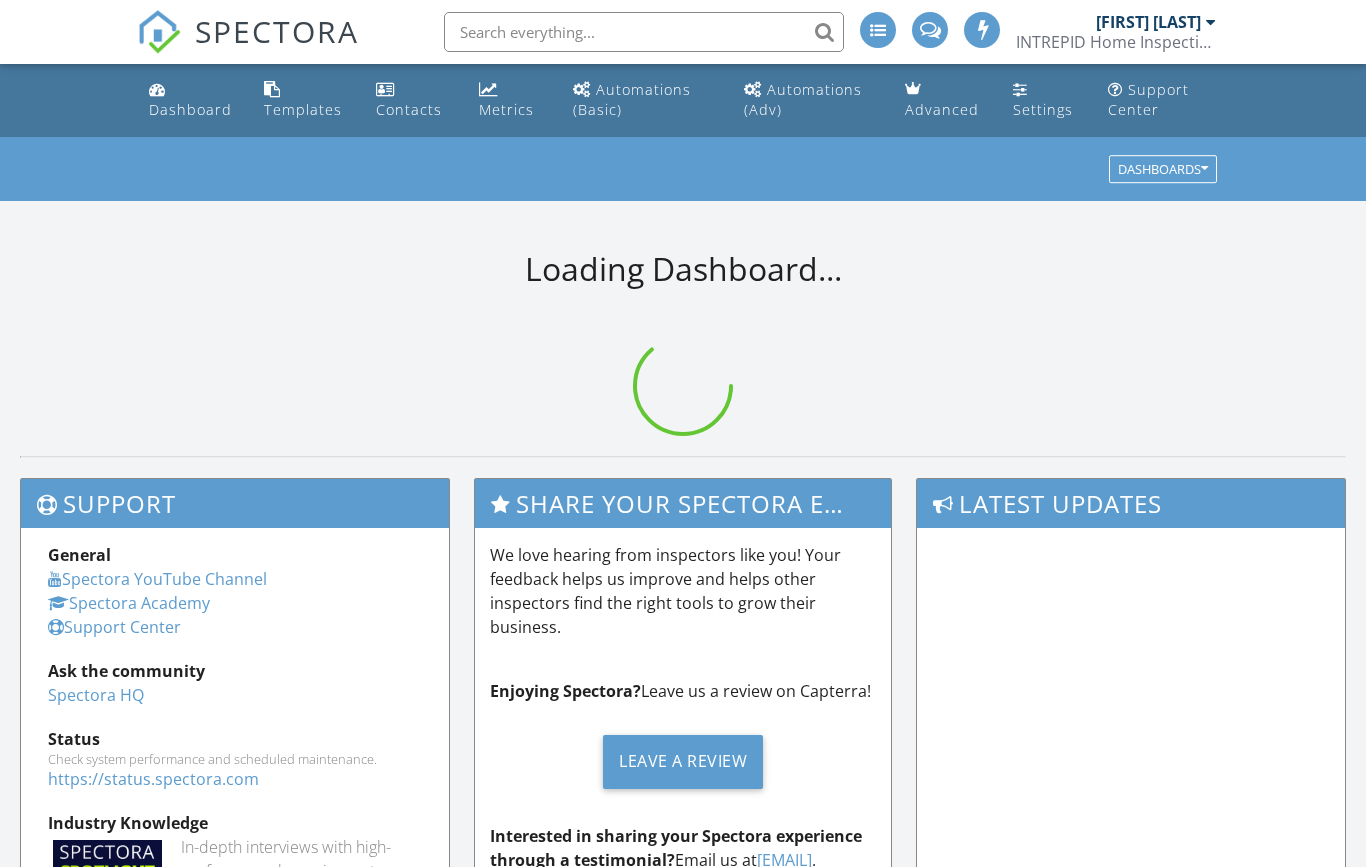 scroll, scrollTop: 0, scrollLeft: 0, axis: both 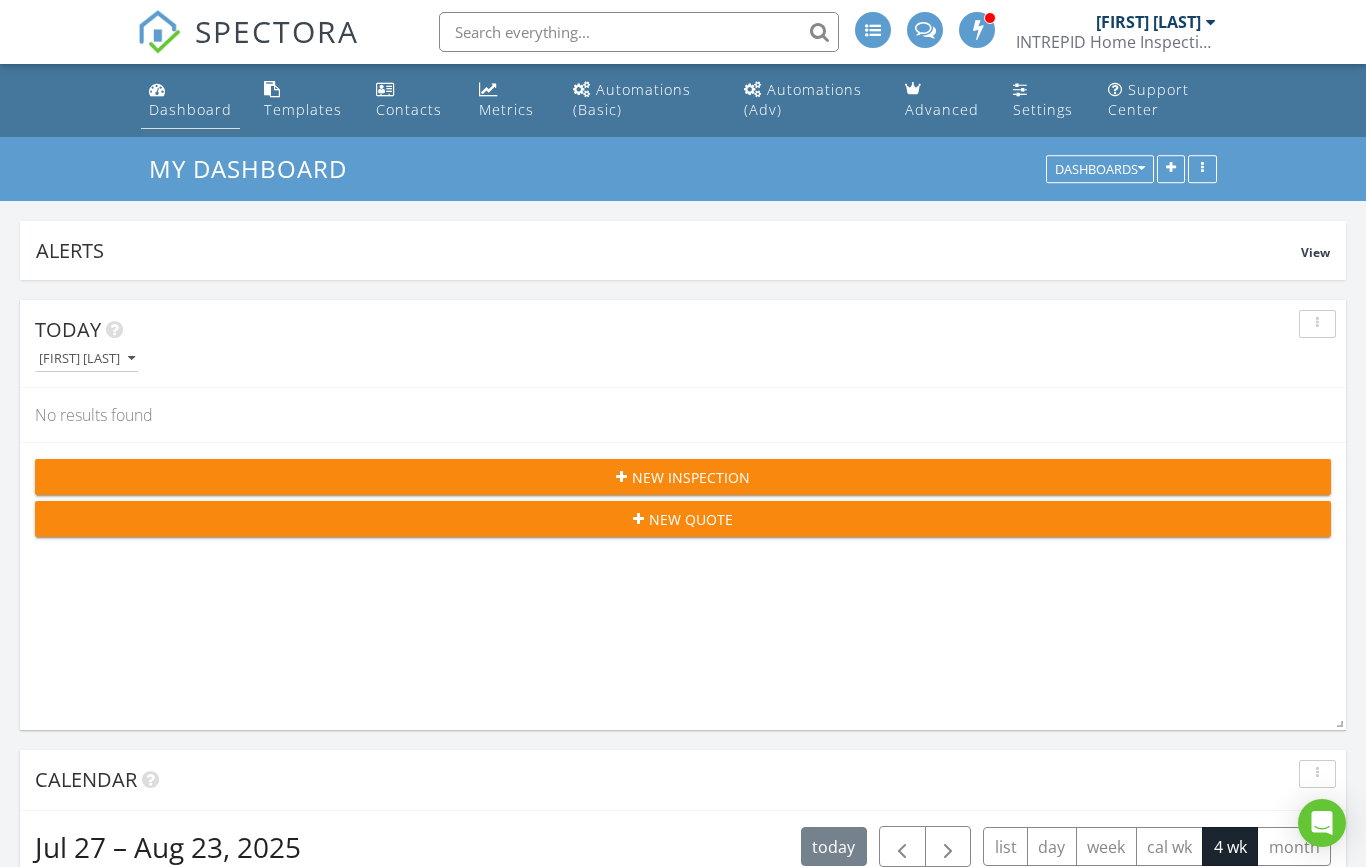 click at bounding box center [157, 89] 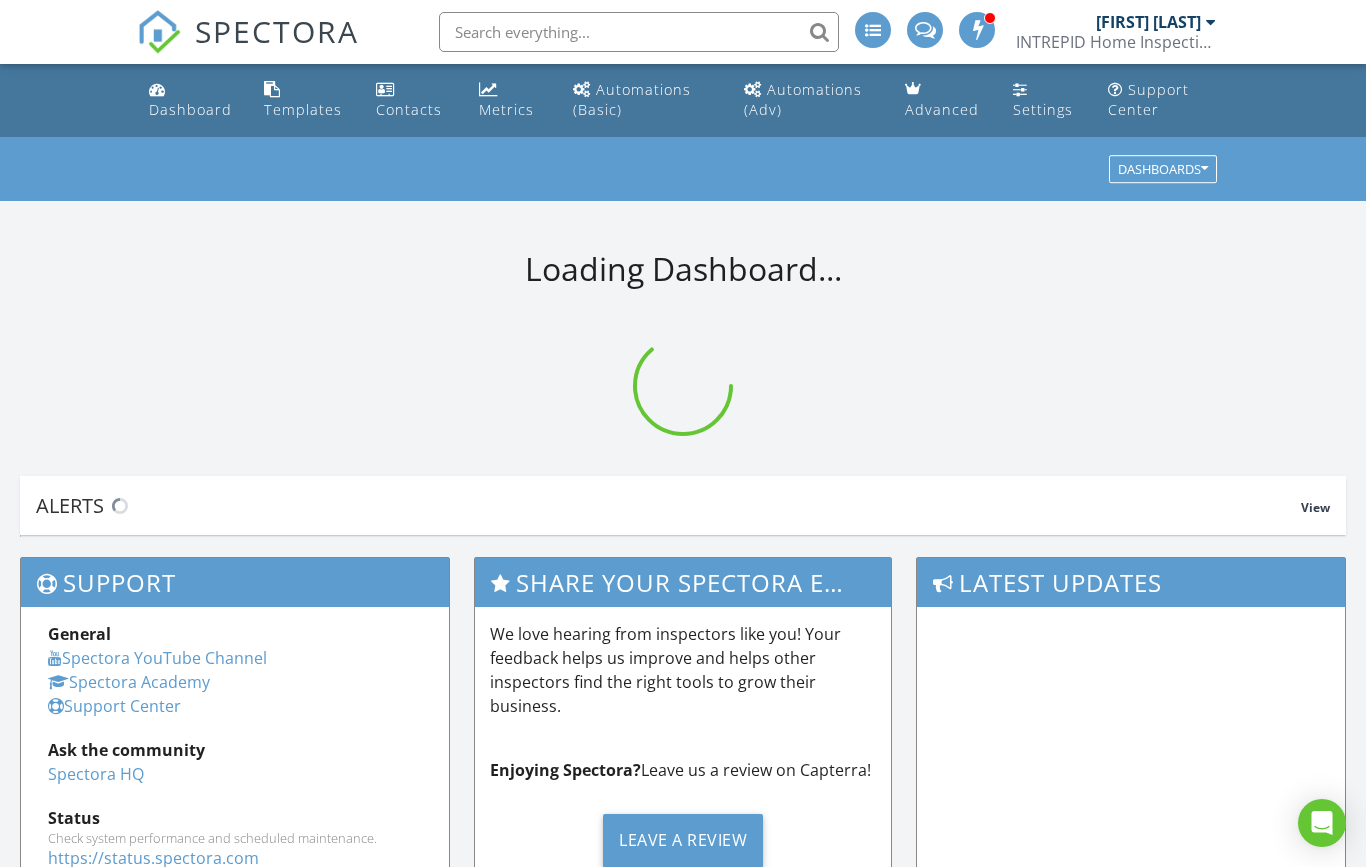 scroll, scrollTop: 0, scrollLeft: 0, axis: both 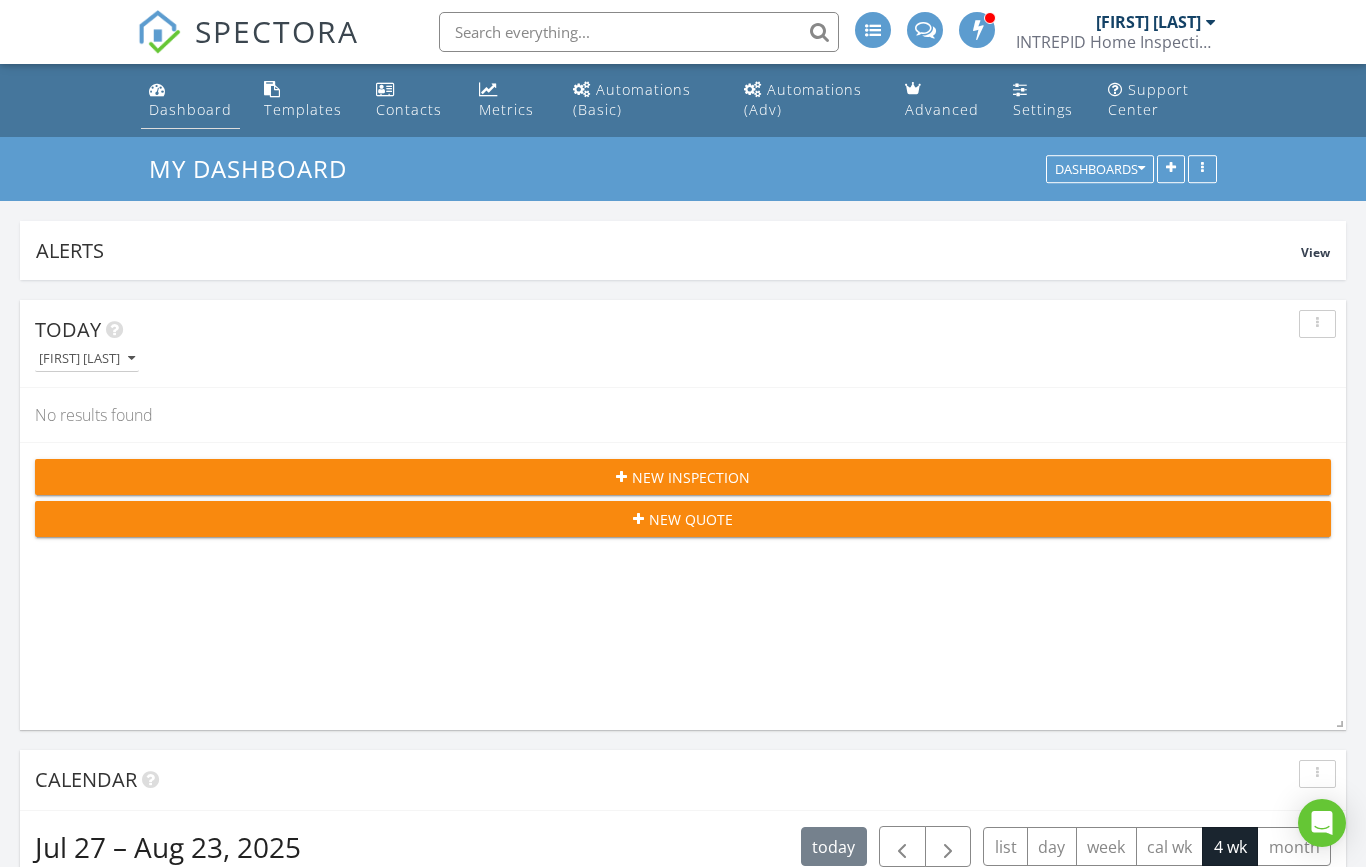 click on "Dashboard" at bounding box center [191, 100] 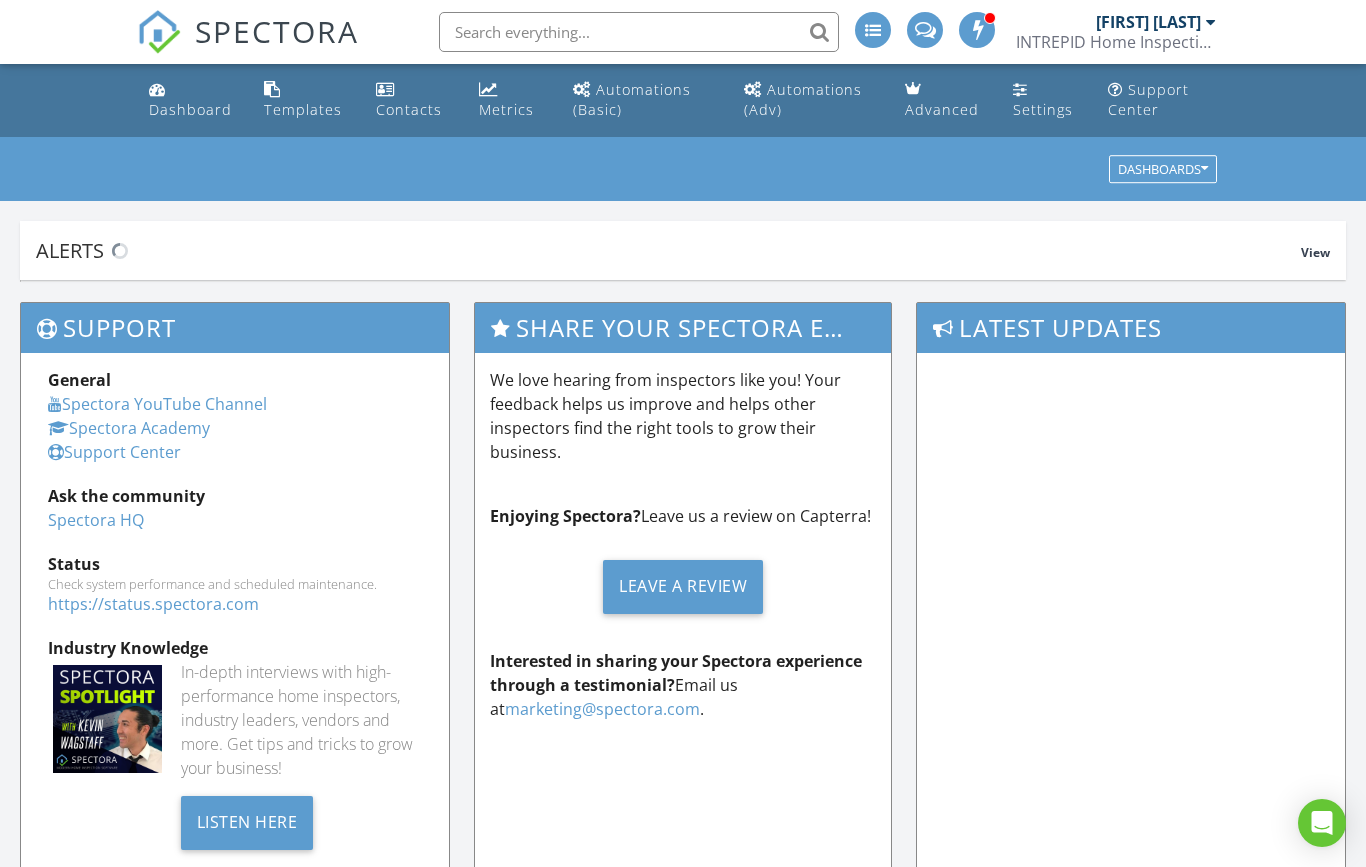 scroll, scrollTop: 0, scrollLeft: 0, axis: both 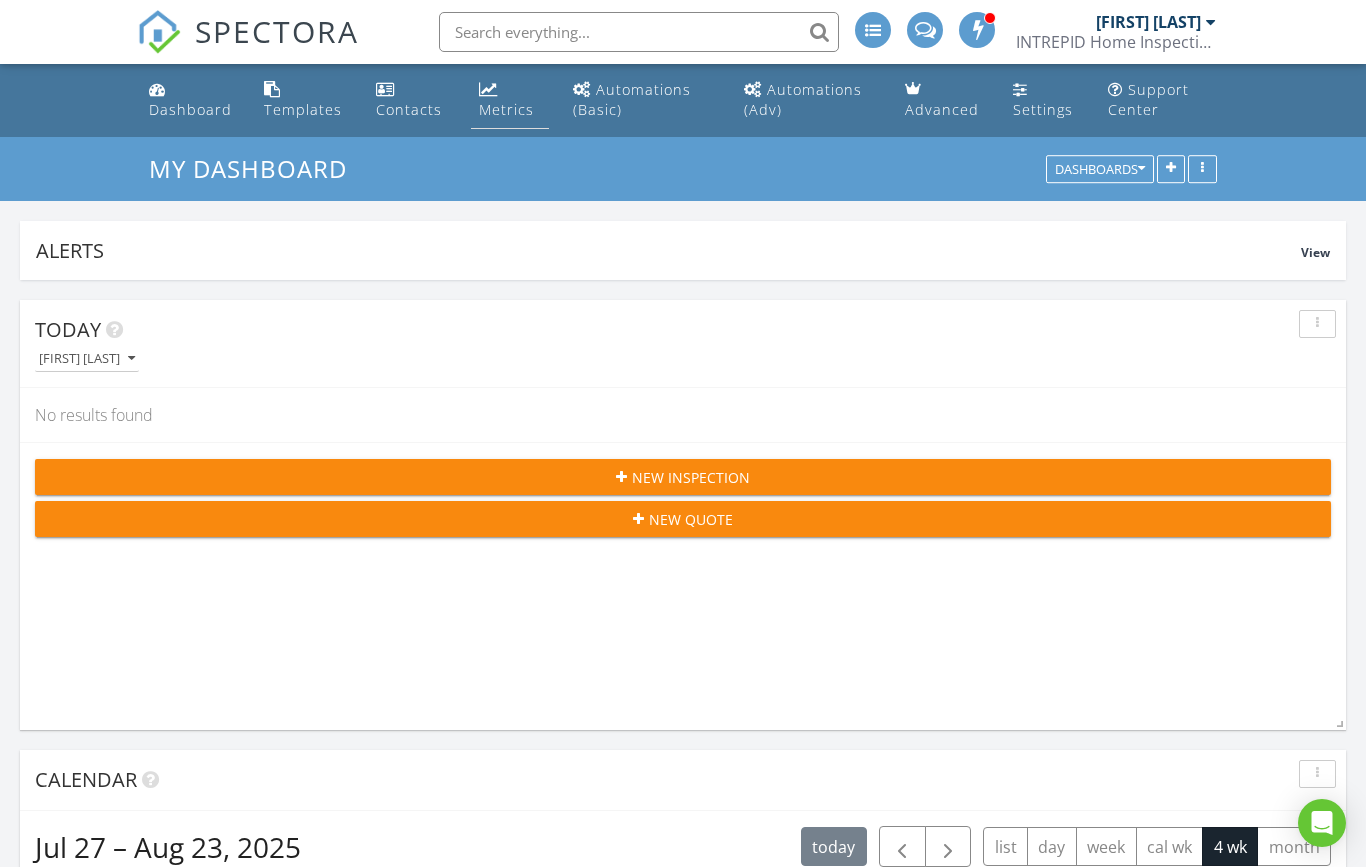 click at bounding box center (488, 89) 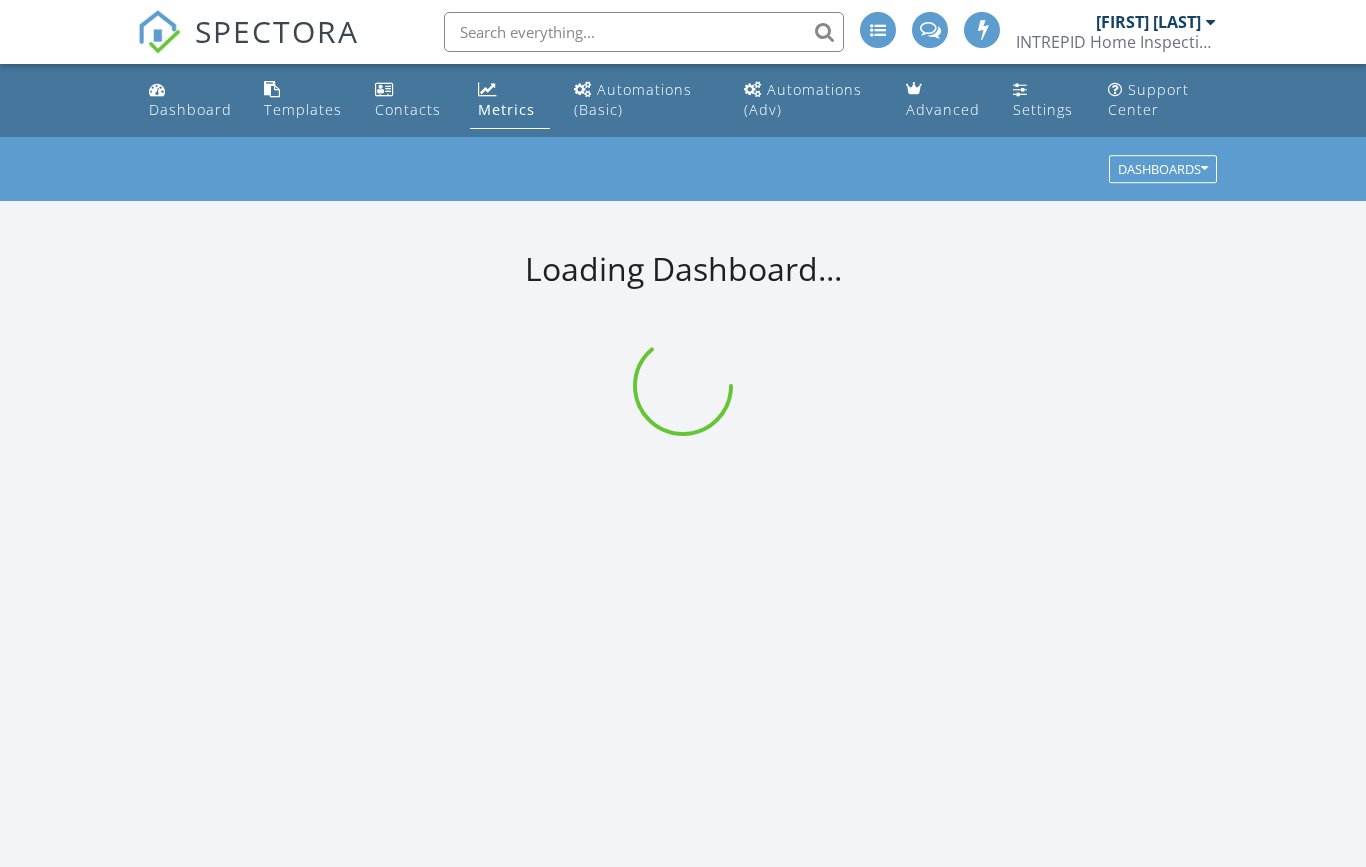 scroll, scrollTop: 0, scrollLeft: 0, axis: both 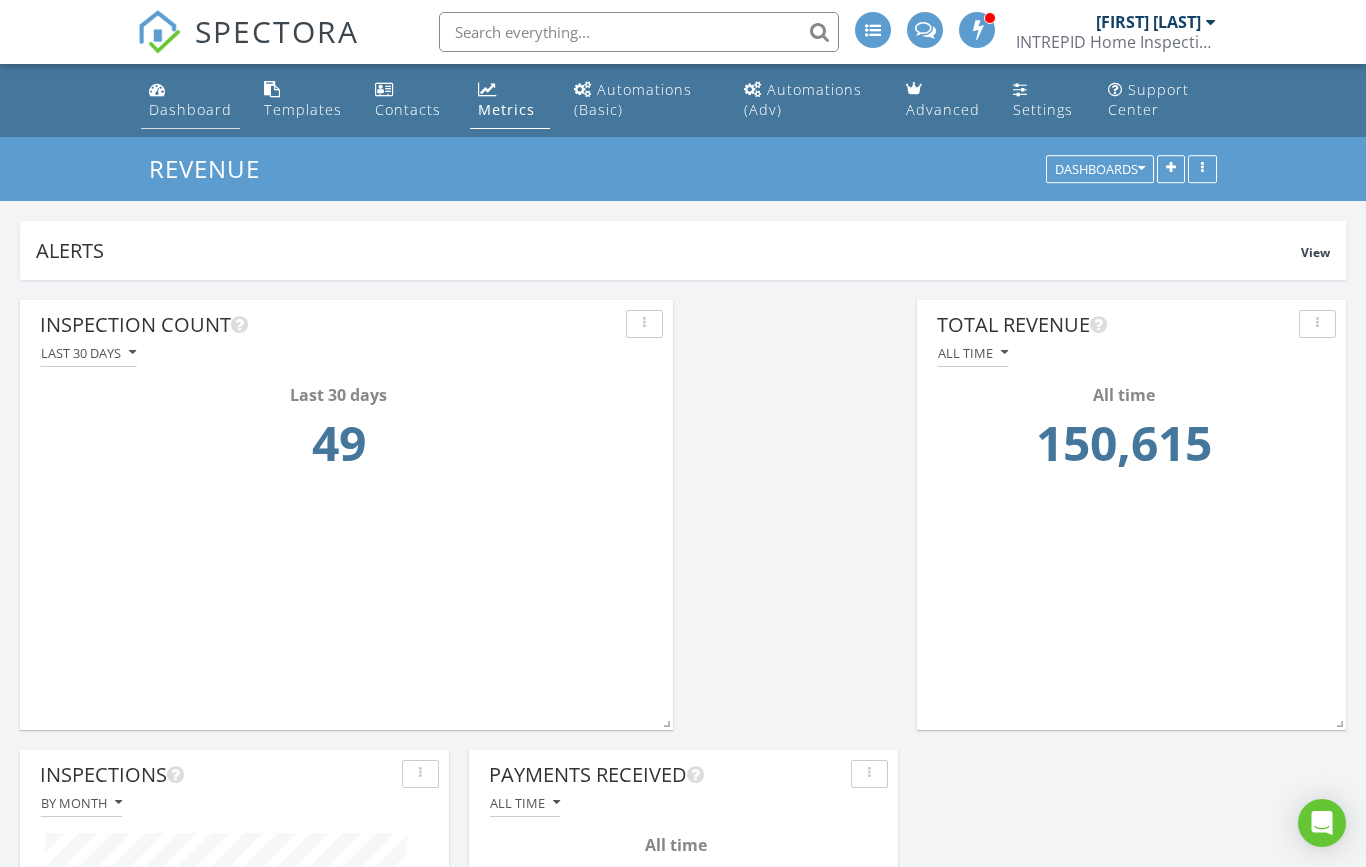 click on "Dashboard" at bounding box center (190, 100) 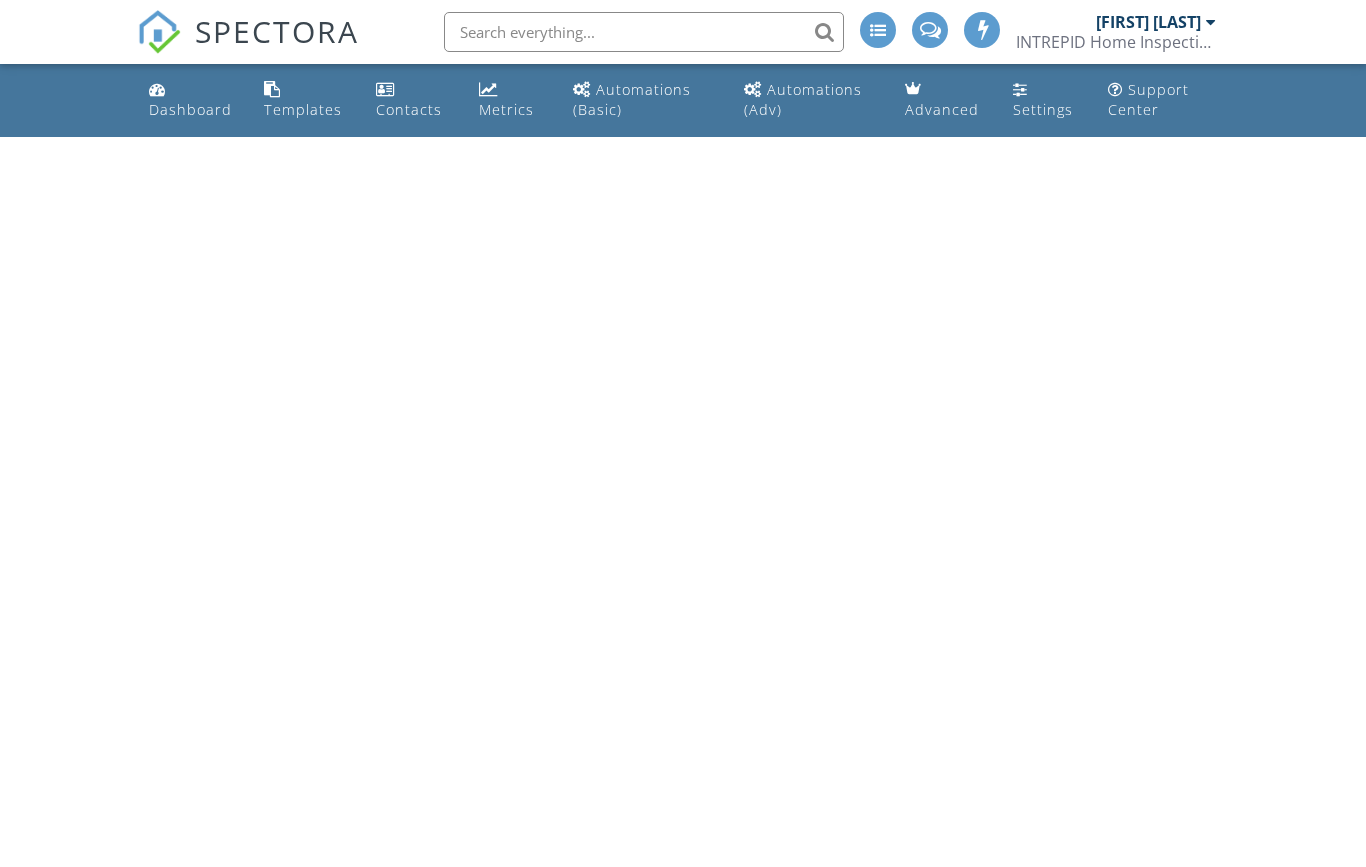 scroll, scrollTop: 0, scrollLeft: 0, axis: both 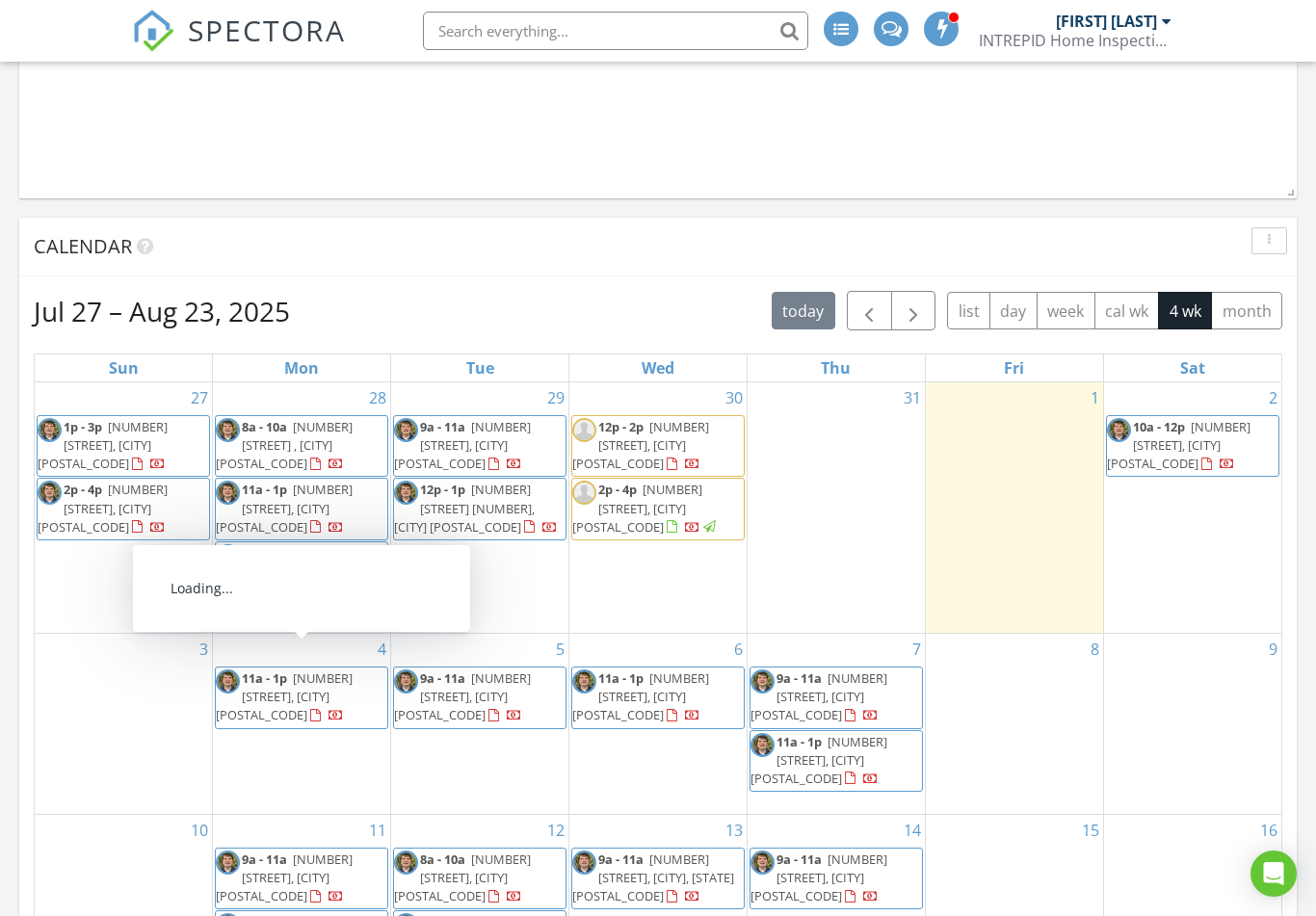 click on "[NUMBER] [STREET], [CITY] [POSTAL_CODE]" at bounding box center [284, 696] 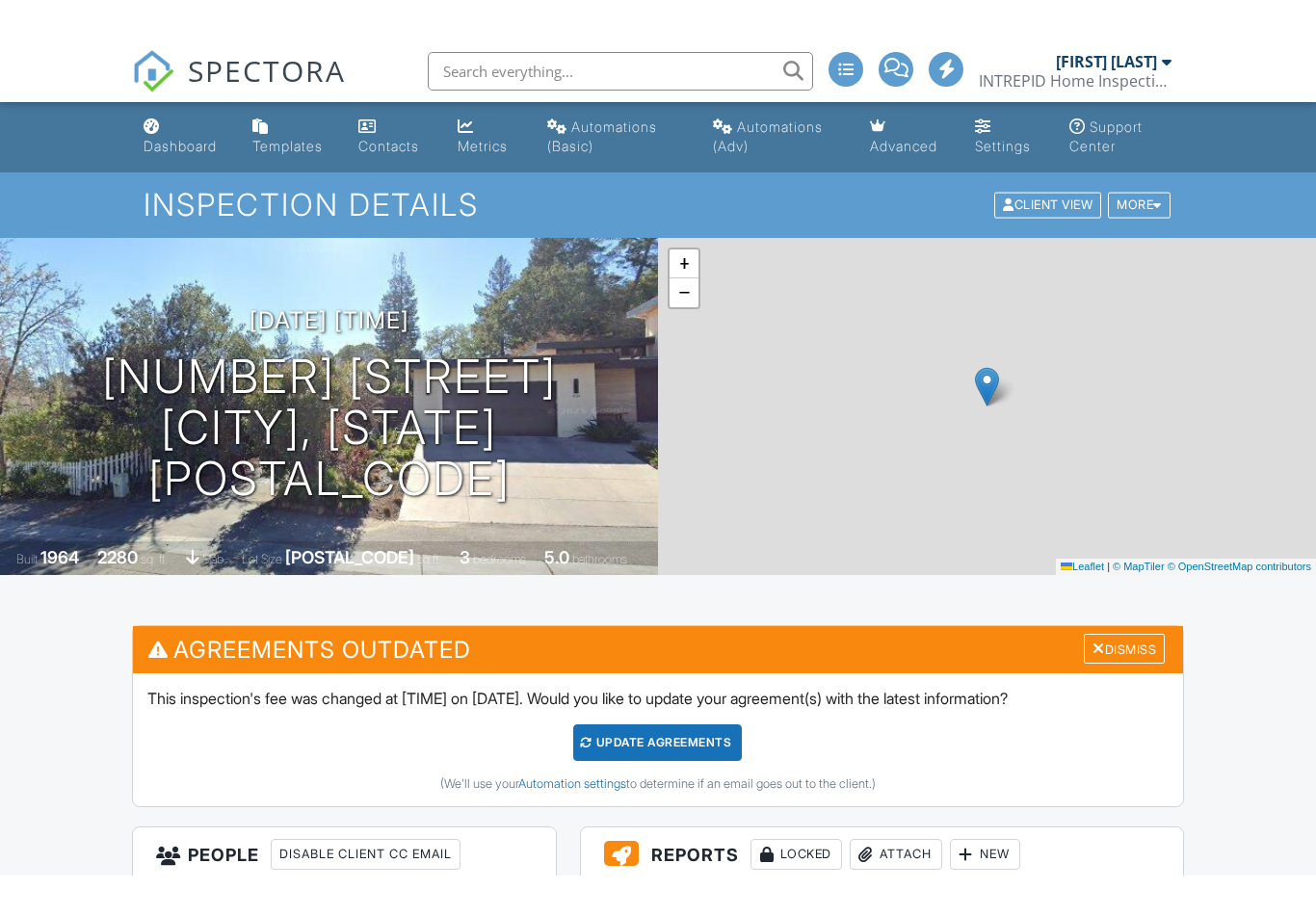 scroll, scrollTop: 187, scrollLeft: 0, axis: vertical 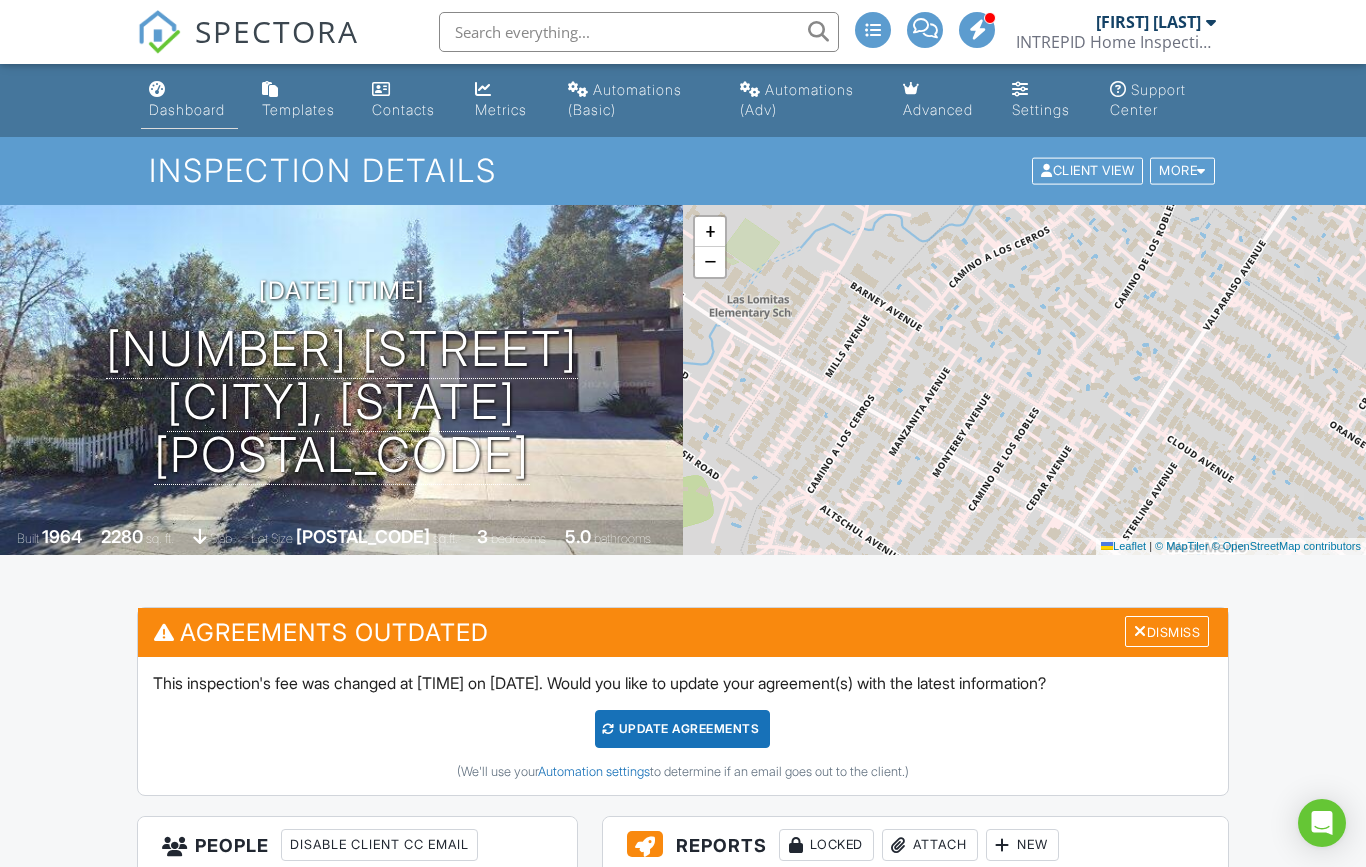 click on "Dashboard" at bounding box center (187, 109) 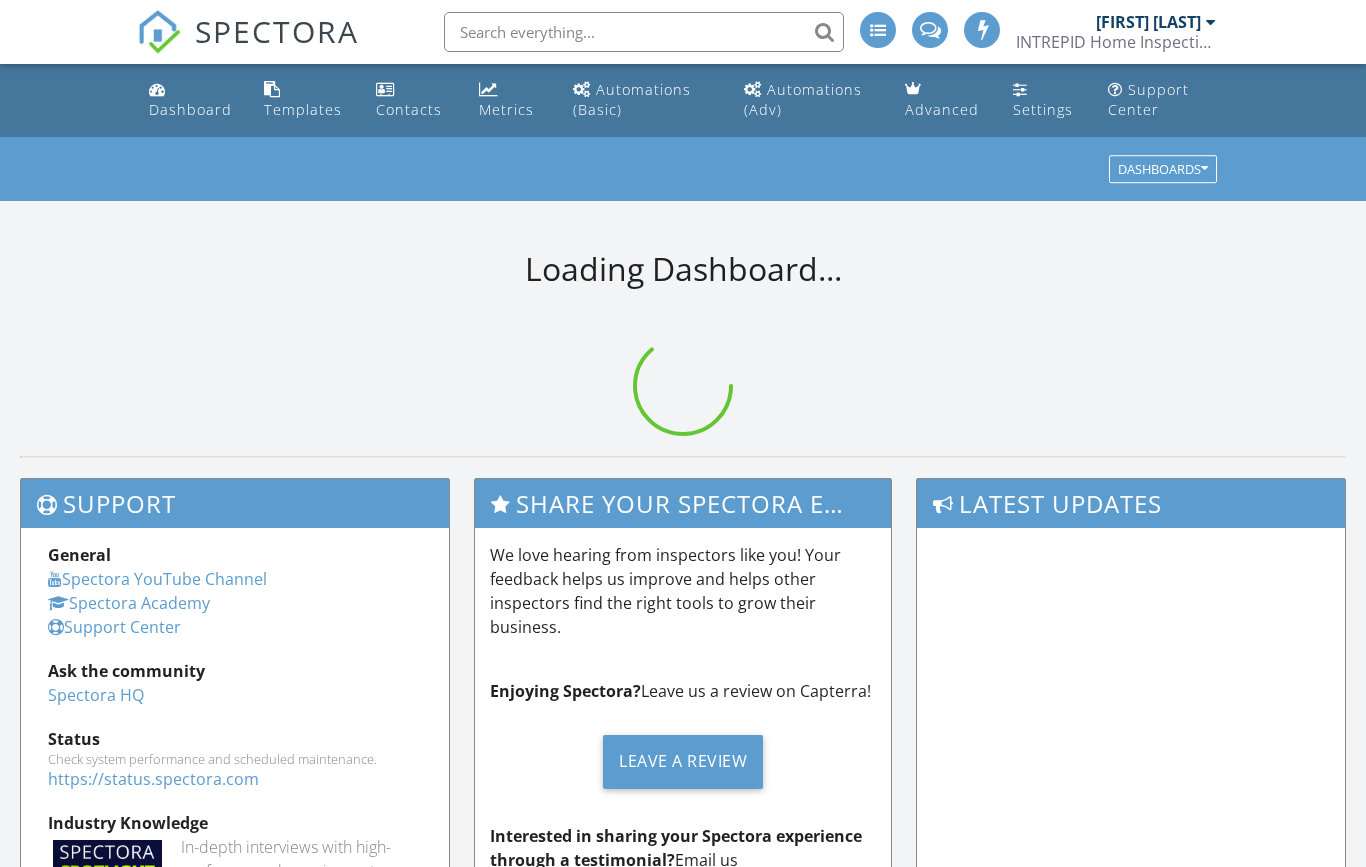 scroll, scrollTop: 0, scrollLeft: 0, axis: both 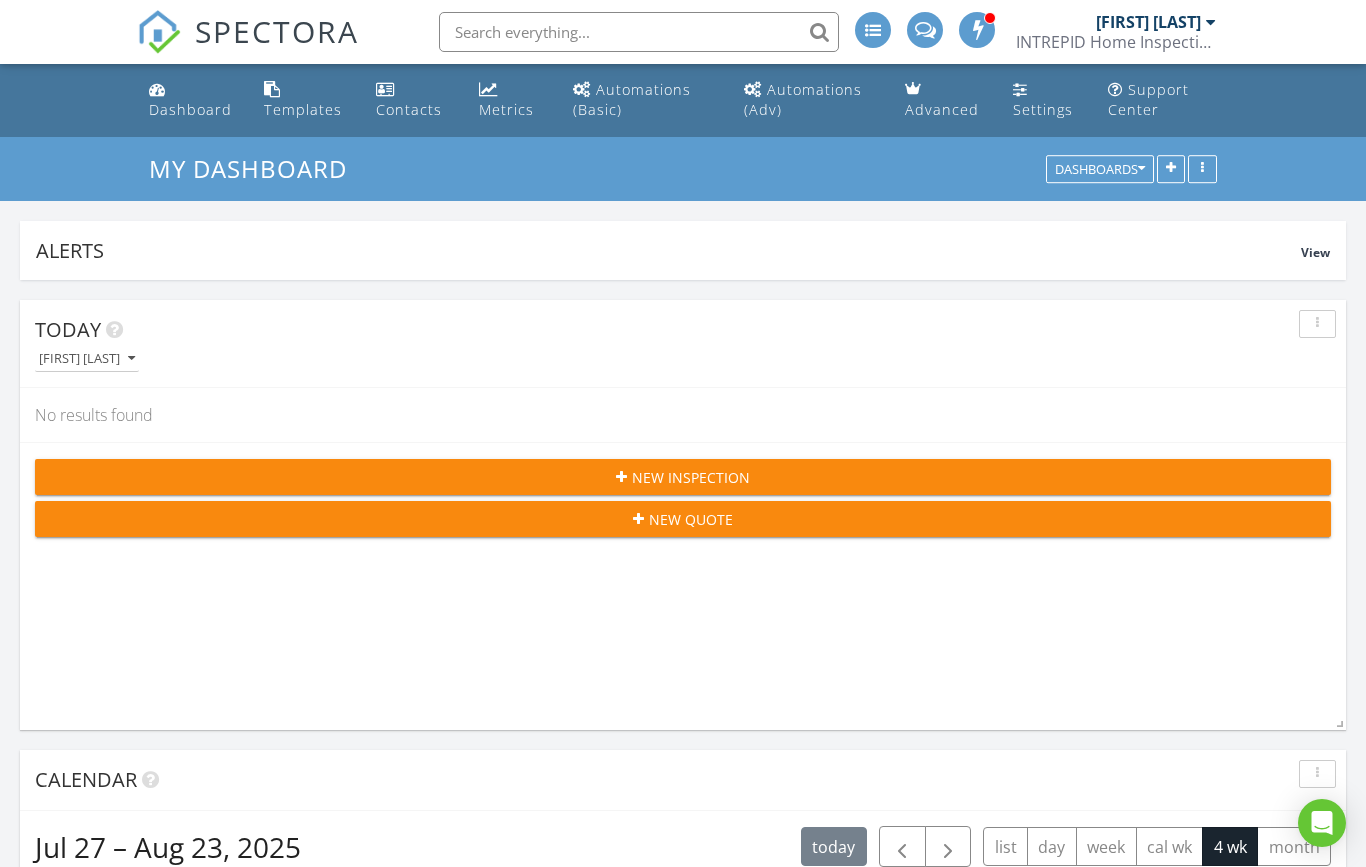click on "New Inspection" at bounding box center [691, 477] 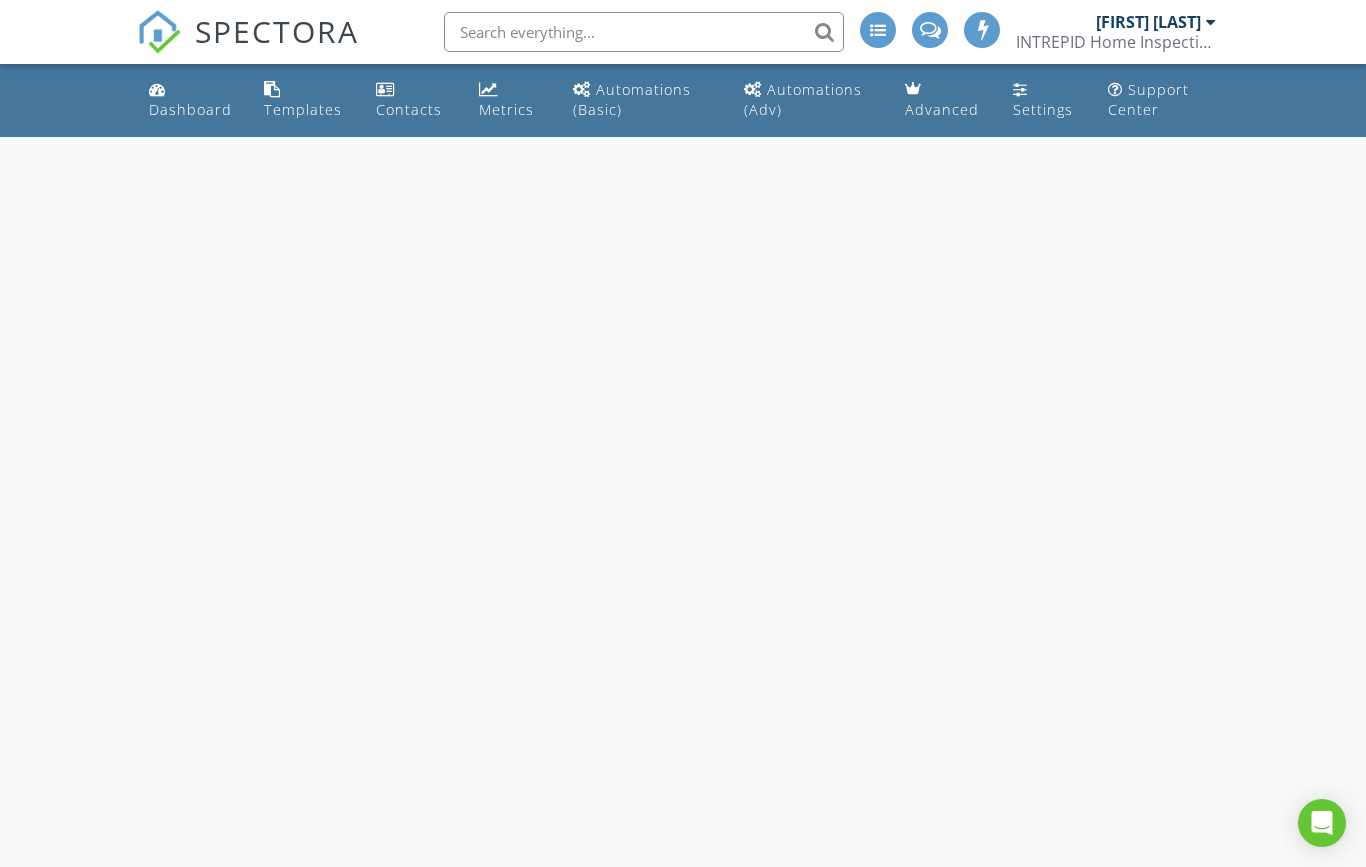 scroll, scrollTop: 0, scrollLeft: 0, axis: both 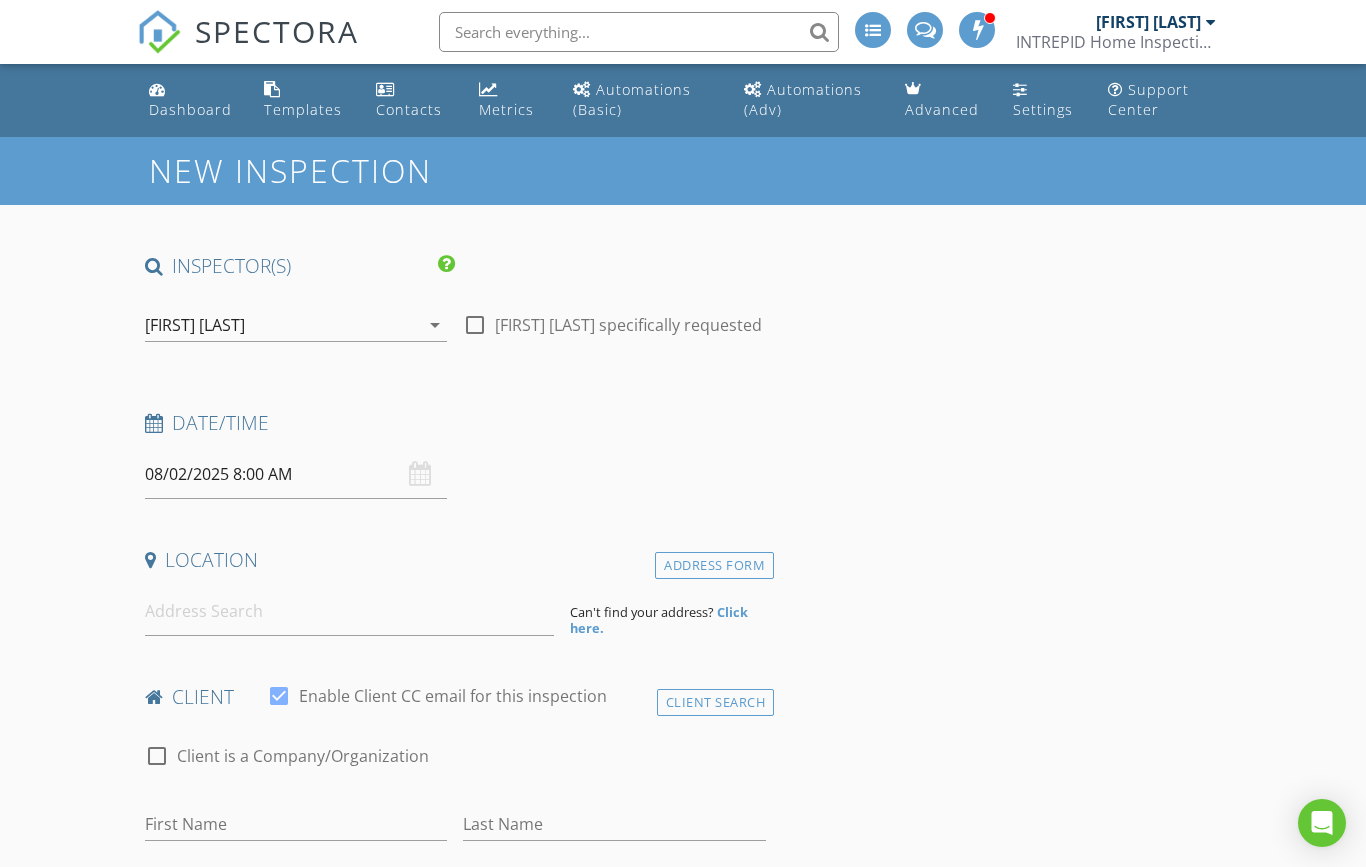 click on "08/02/2025 8:00 AM" at bounding box center [296, 474] 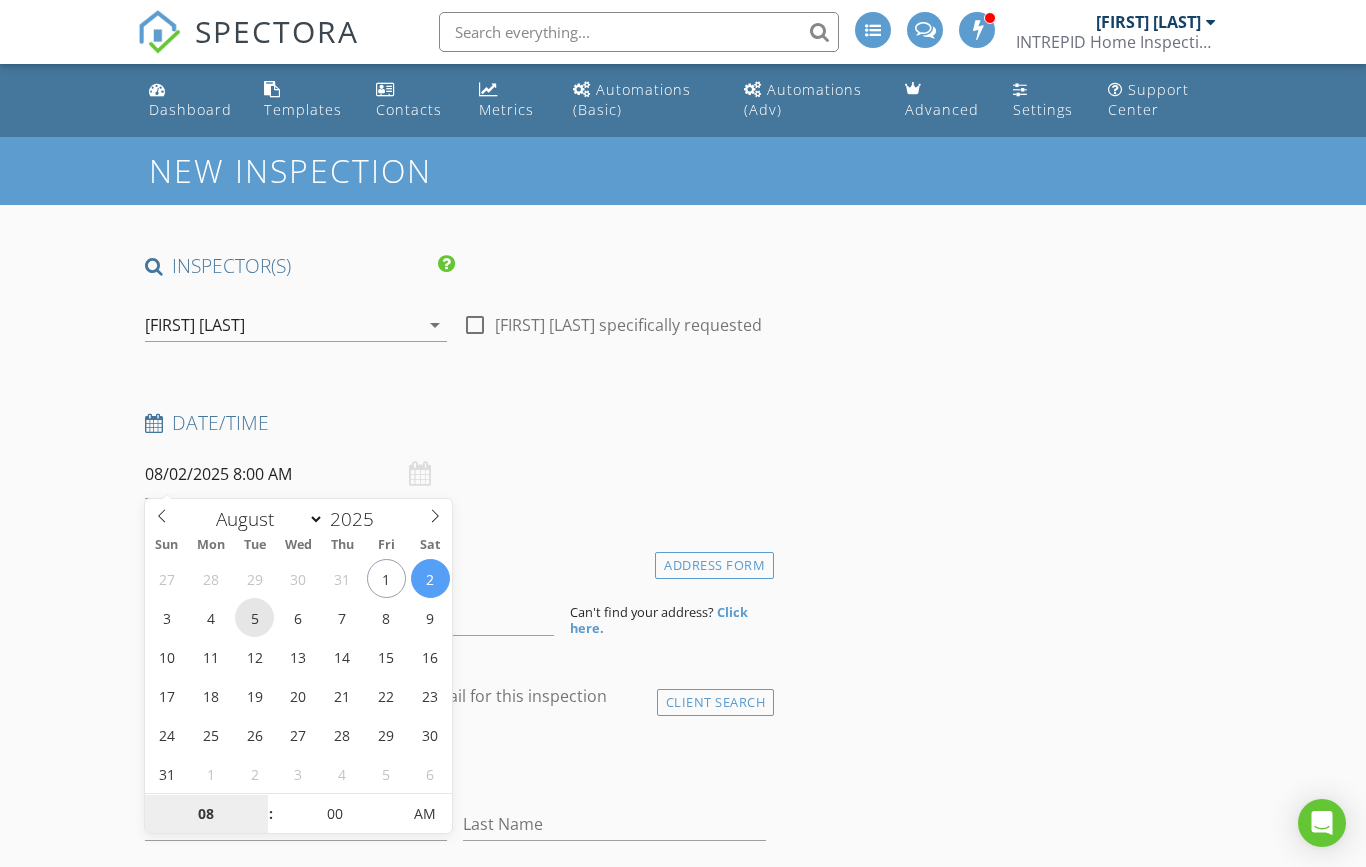 type on "08/05/2025 8:00 AM" 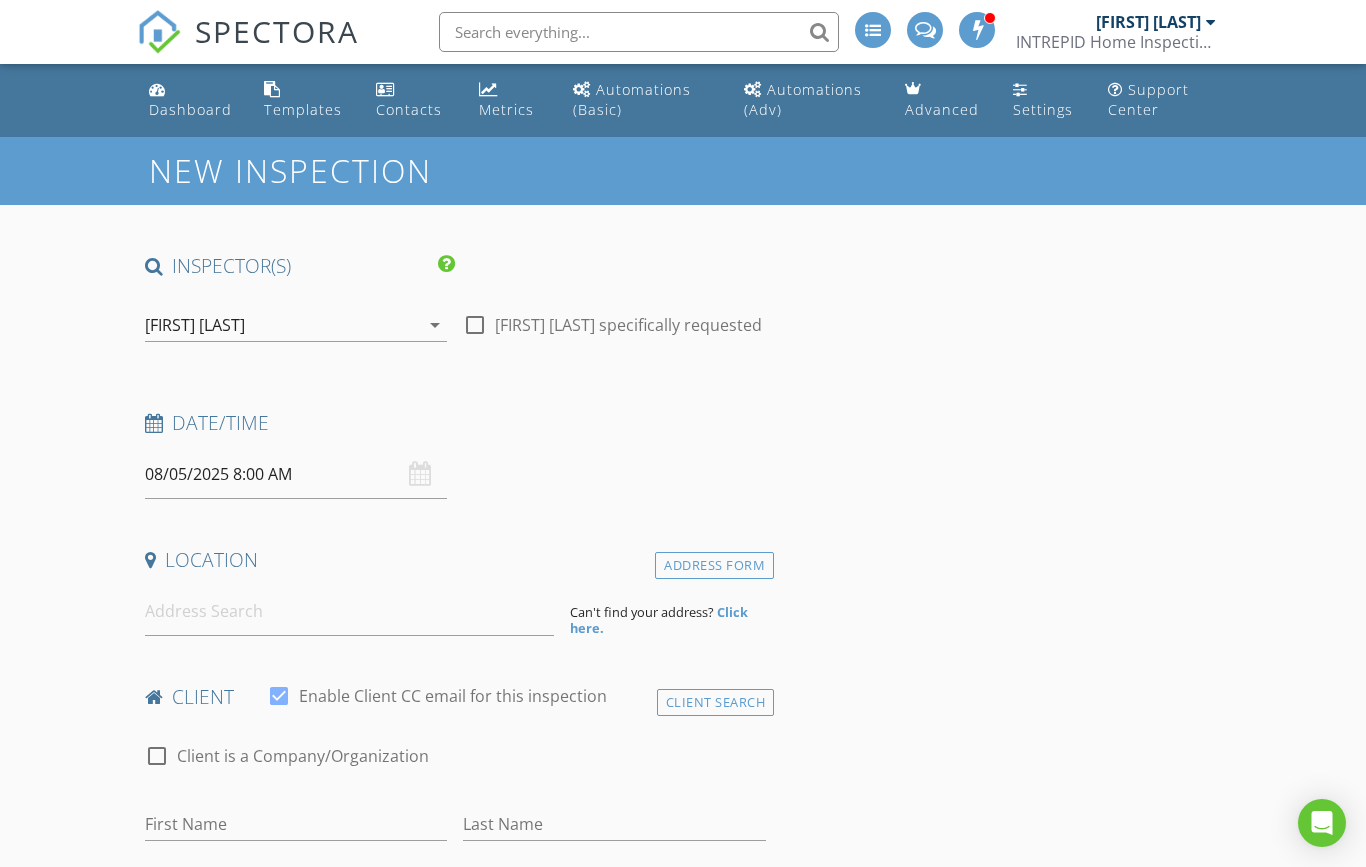 click on "INSPECTOR(S)
check_box   Dan McPhee   PRIMARY   check_box_outline_blank   Clinton Dye     Dan McPhee arrow_drop_down   check_box_outline_blank Dan McPhee specifically requested
Date/Time
08/05/2025 8:00 AM
Location
Address Form       Can't find your address?   Click here.
client
check_box Enable Client CC email for this inspection   Client Search     check_box_outline_blank Client is a Company/Organization     First Name   Last Name   Email   CC Email   Phone         Tags         Notes   Private Notes
ADD ADDITIONAL client
SERVICES
check_box_outline_blank   Residential Inspection   INTREPID - SINGLE FAMILY check_box_outline_blank   Condo Inspection   INTREPID - CONDO/TOWNHOME check_box_outline_blank   New Service   arrow_drop_down     Select Discount Code arrow_drop_down" at bounding box center (683, 1819) 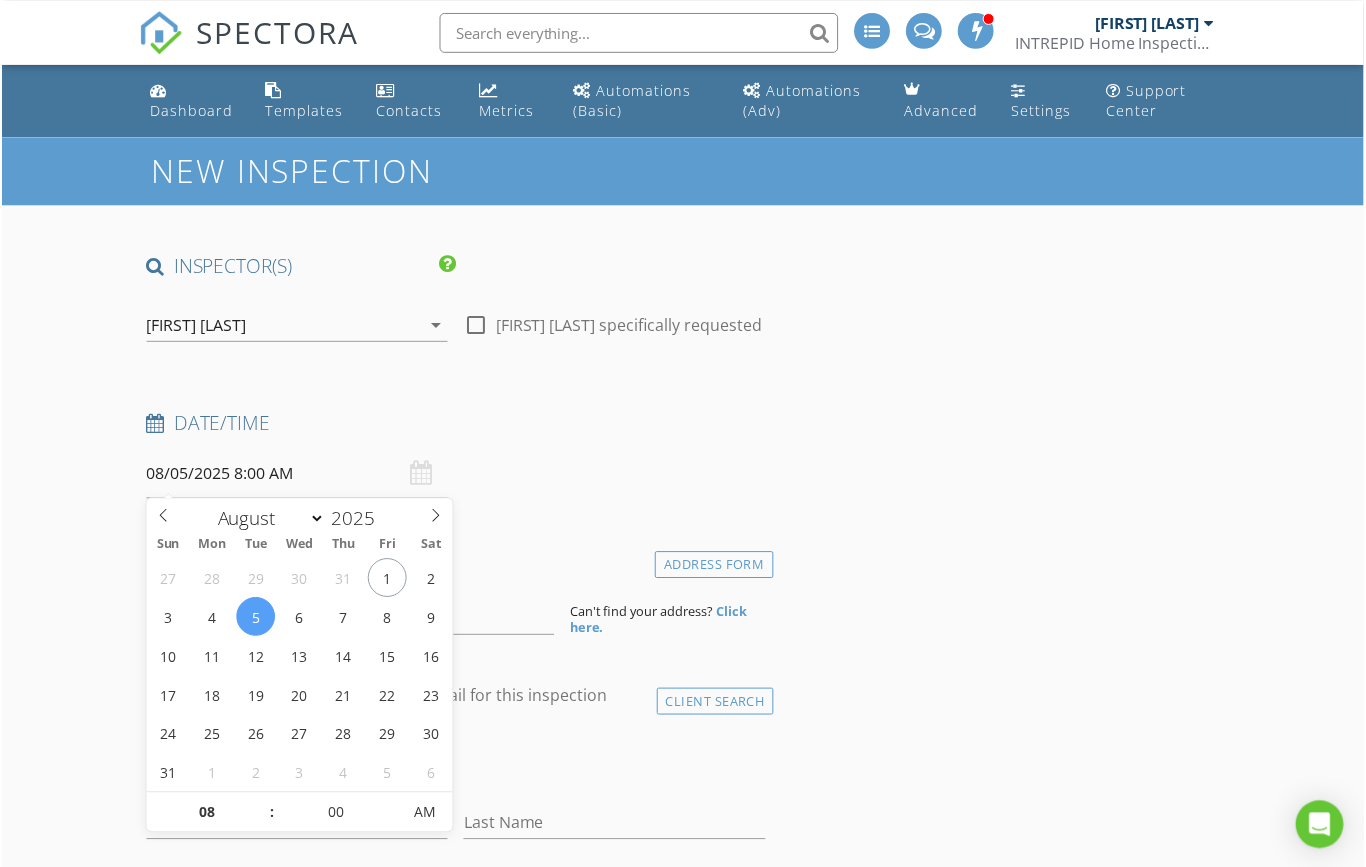 scroll, scrollTop: 3, scrollLeft: 0, axis: vertical 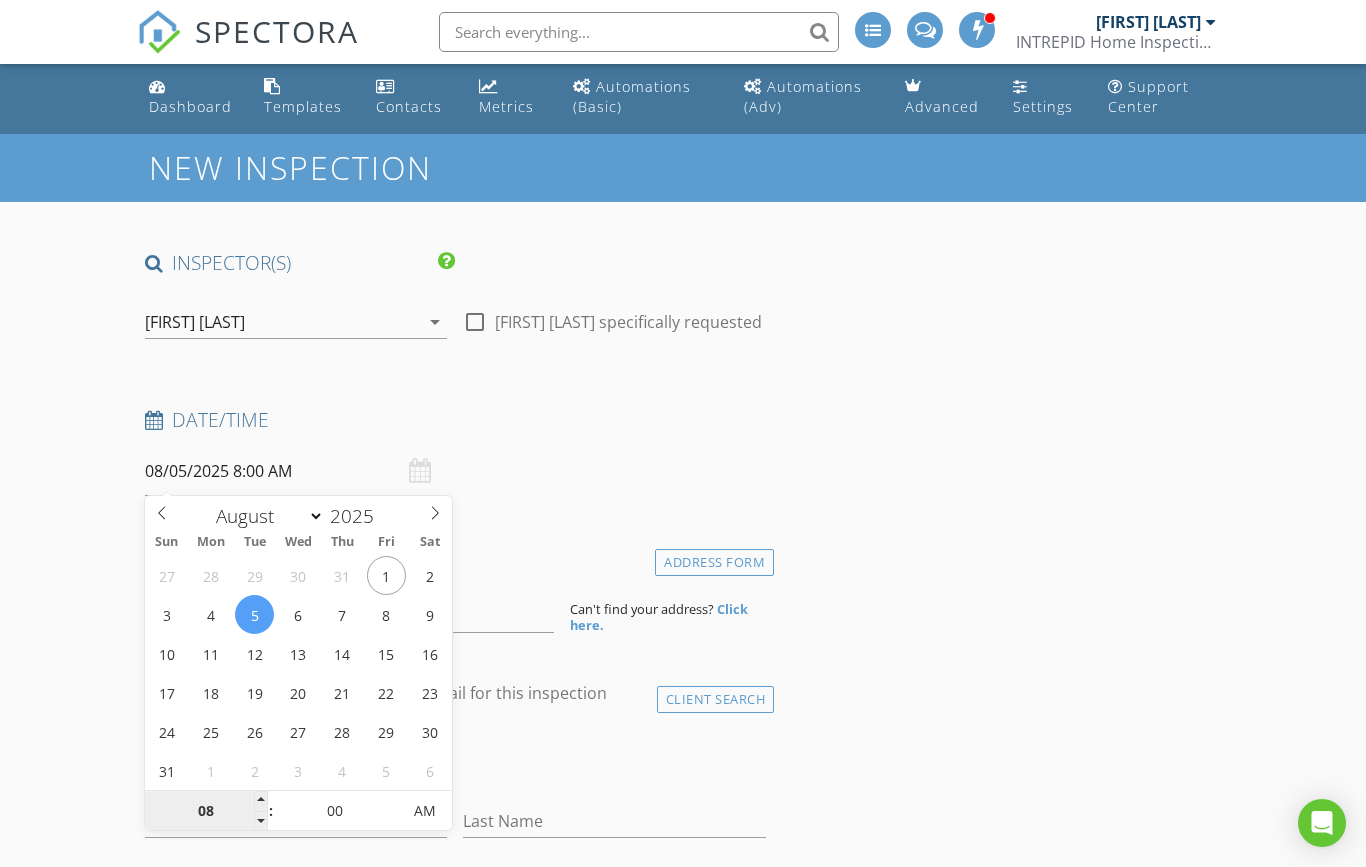 click on "08" at bounding box center (206, 812) 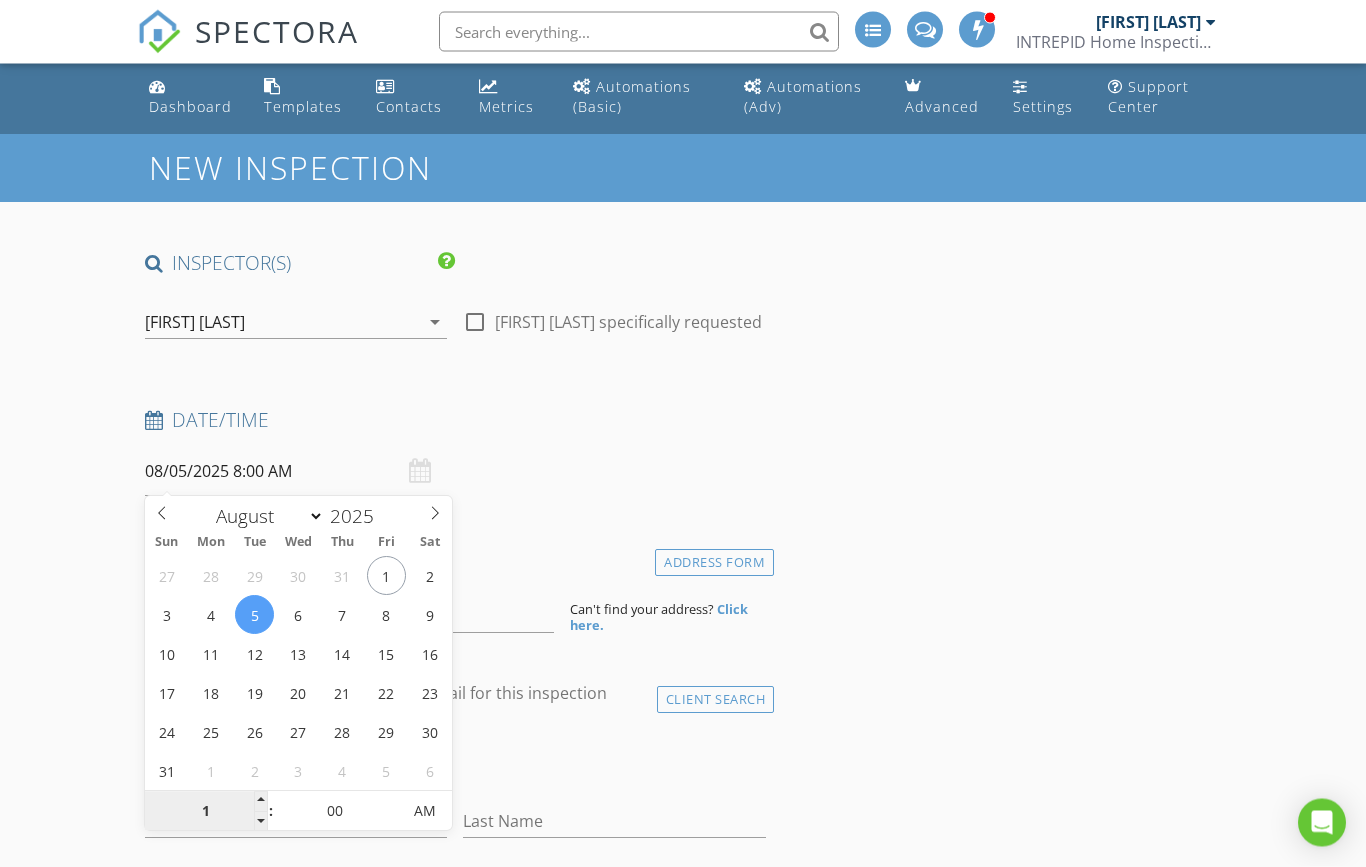 scroll, scrollTop: 329, scrollLeft: 0, axis: vertical 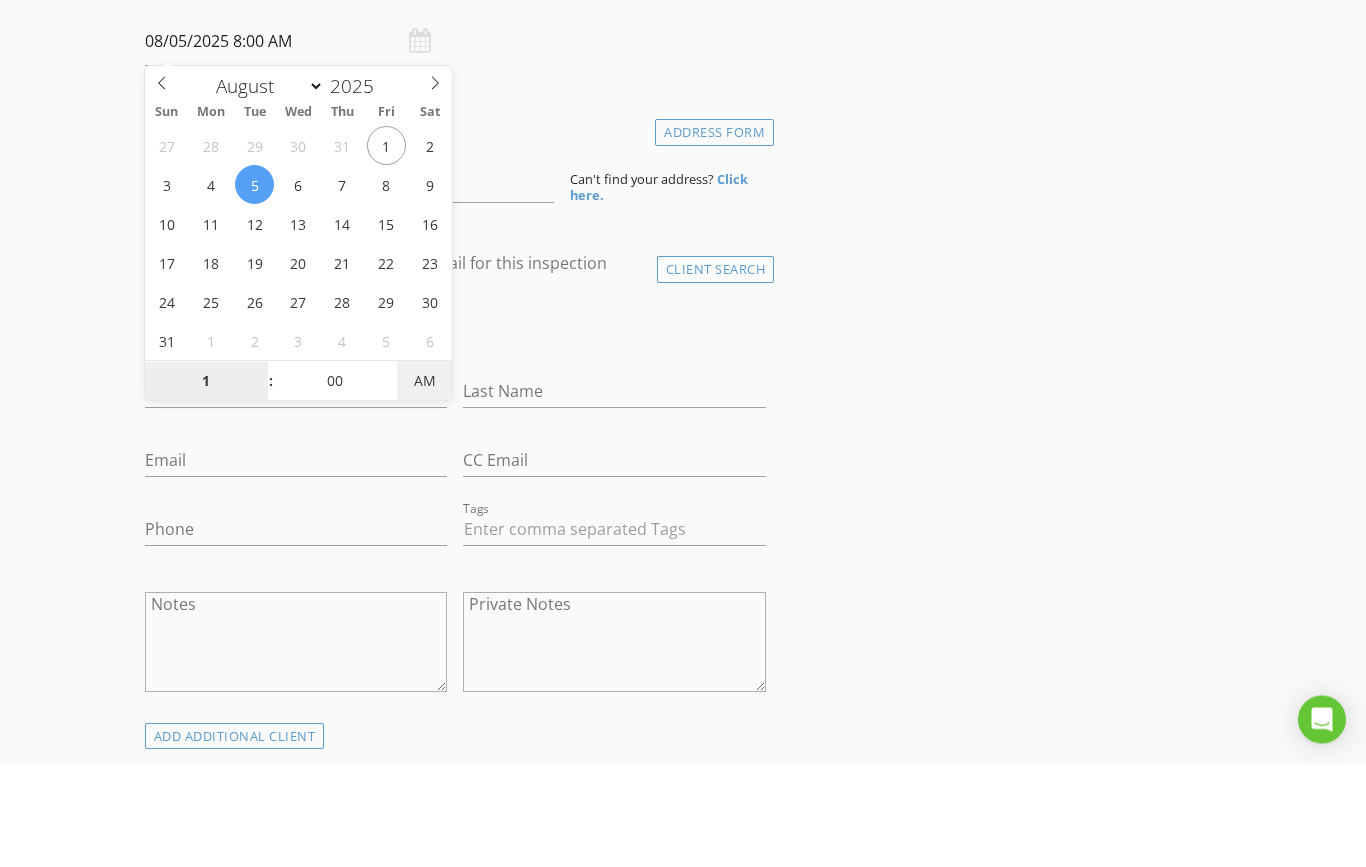 click on "AM" at bounding box center (424, 485) 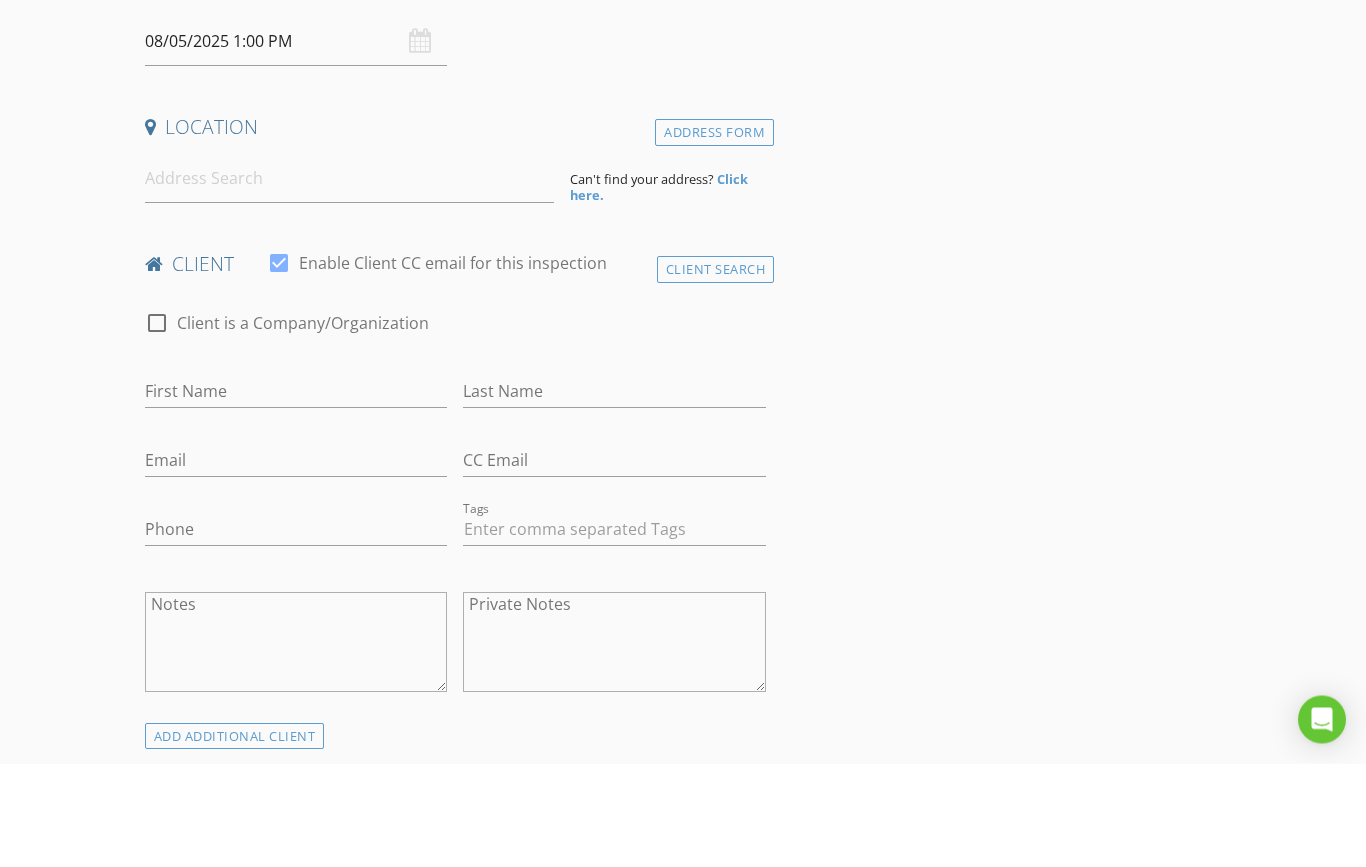 click on "check_box_outline_blank Client is a Company/Organization" at bounding box center (455, 437) 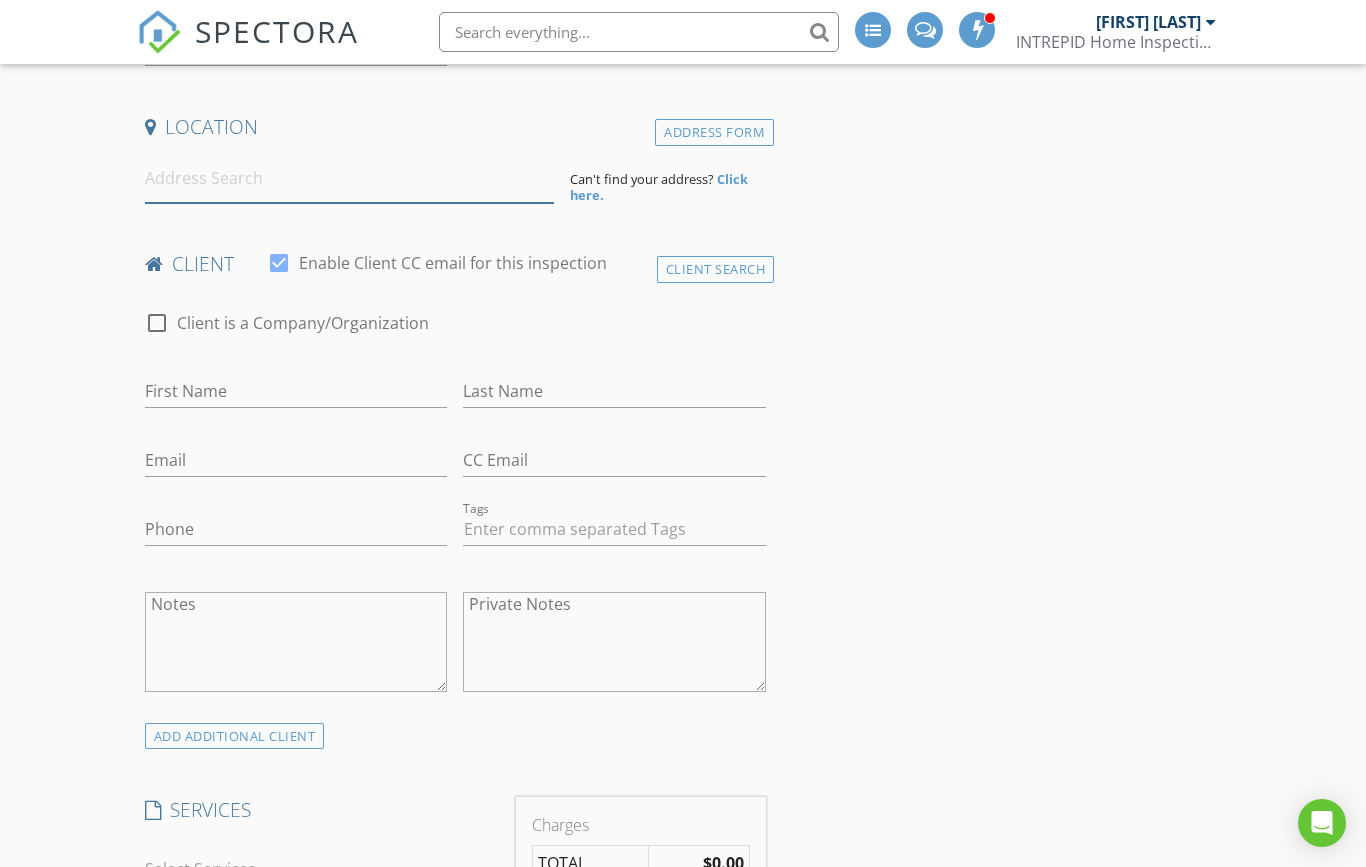 click at bounding box center (349, 178) 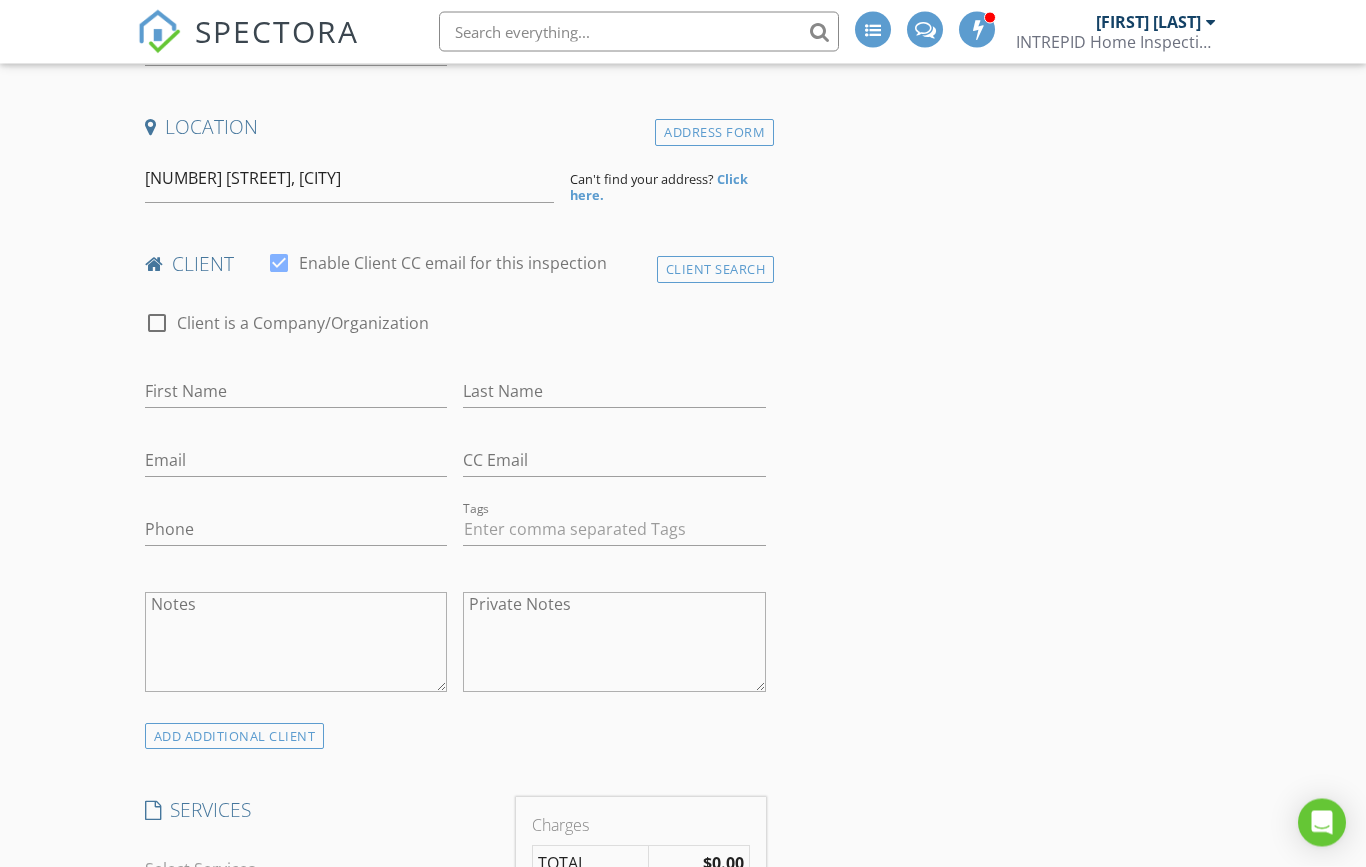 type on "740 Edgewood Road, San Mateo, CA, USA" 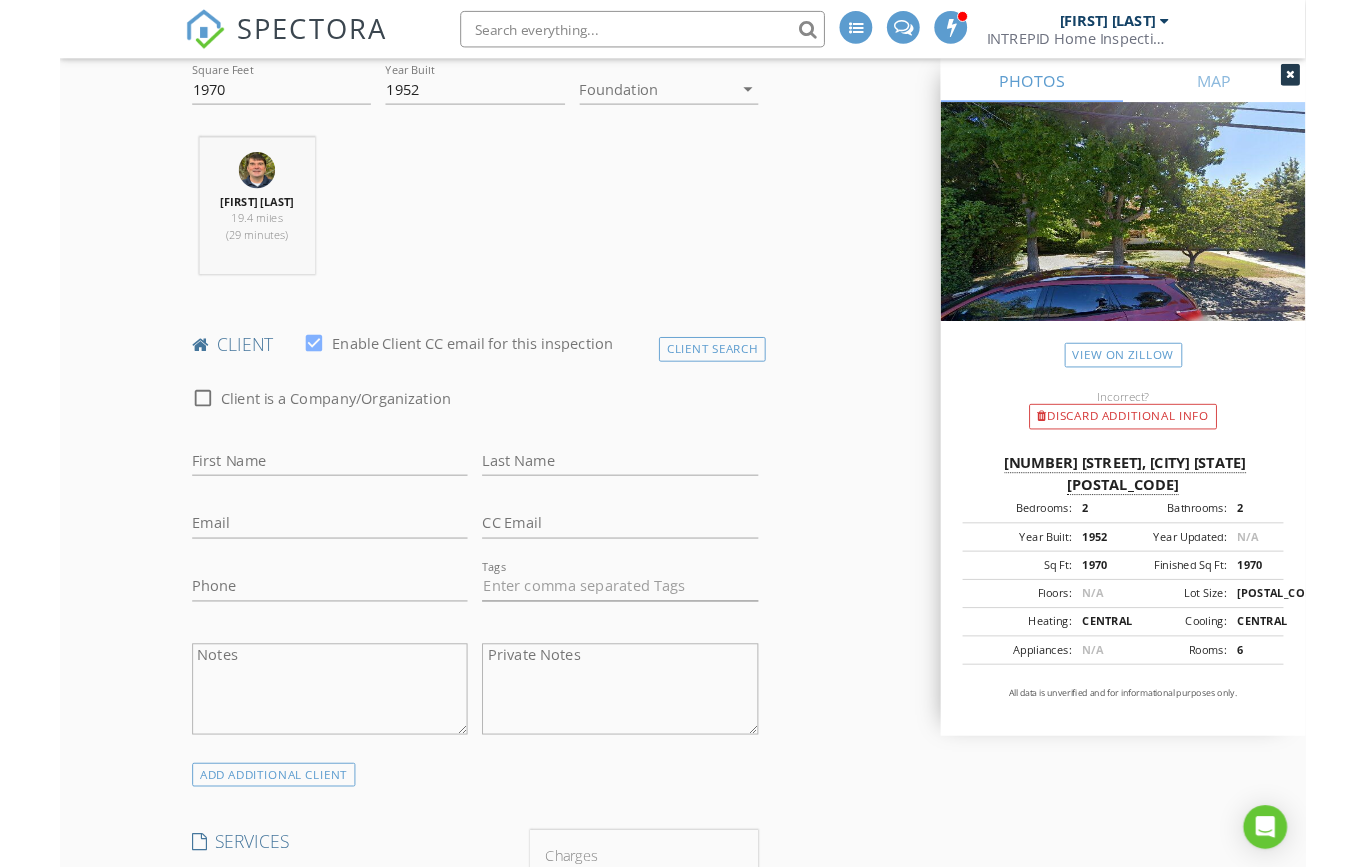 scroll, scrollTop: 812, scrollLeft: 0, axis: vertical 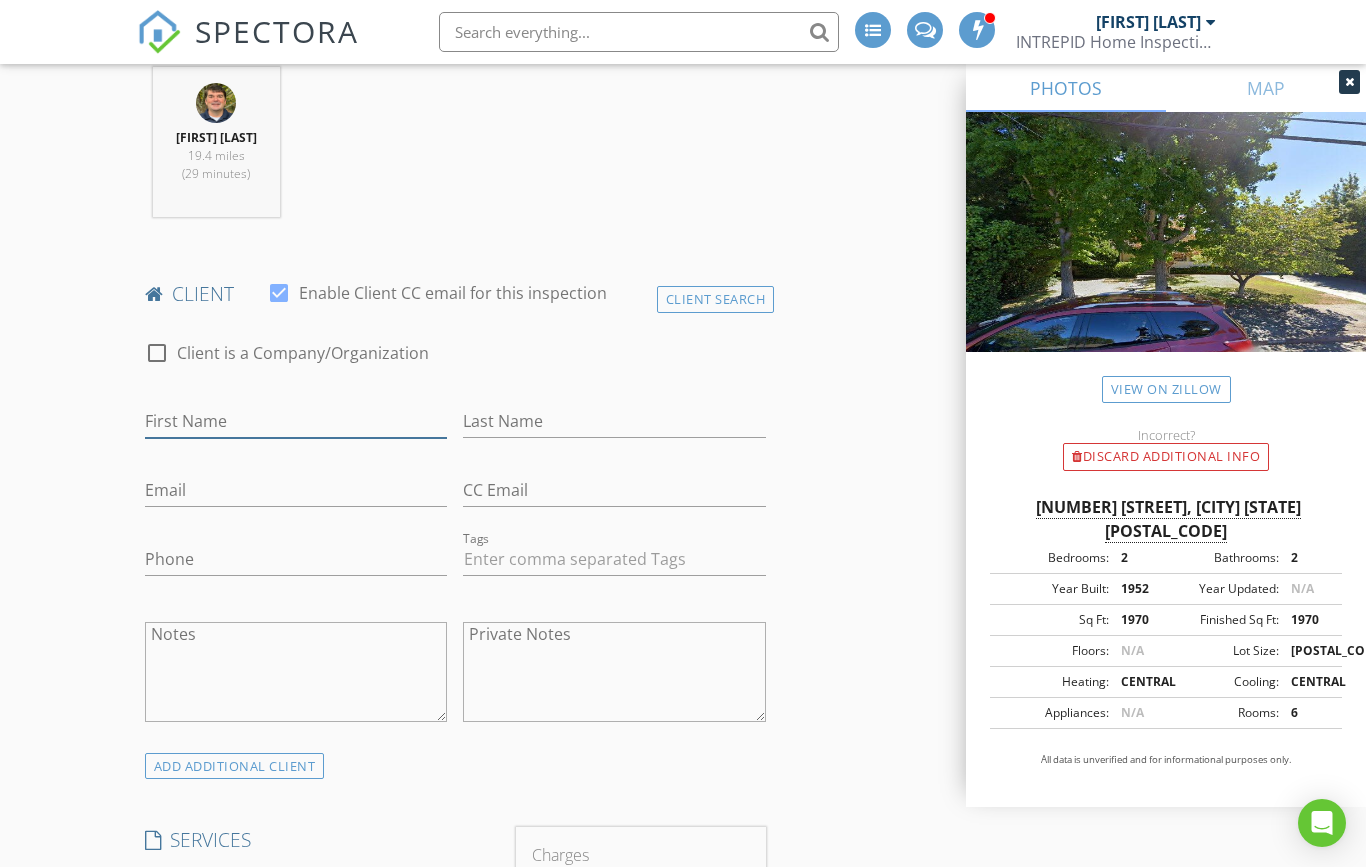 click on "First Name" at bounding box center (296, 421) 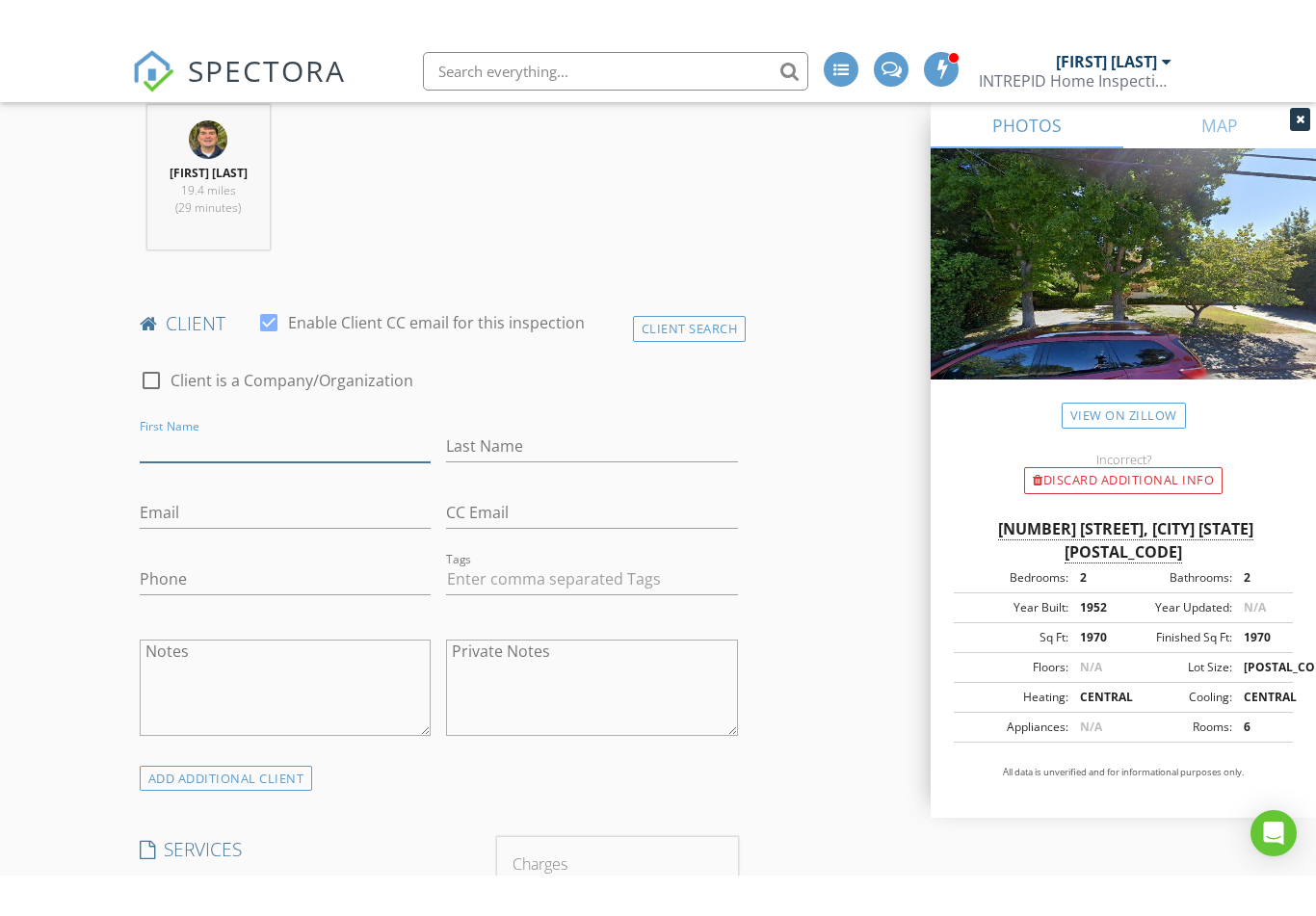 scroll, scrollTop: 781, scrollLeft: 0, axis: vertical 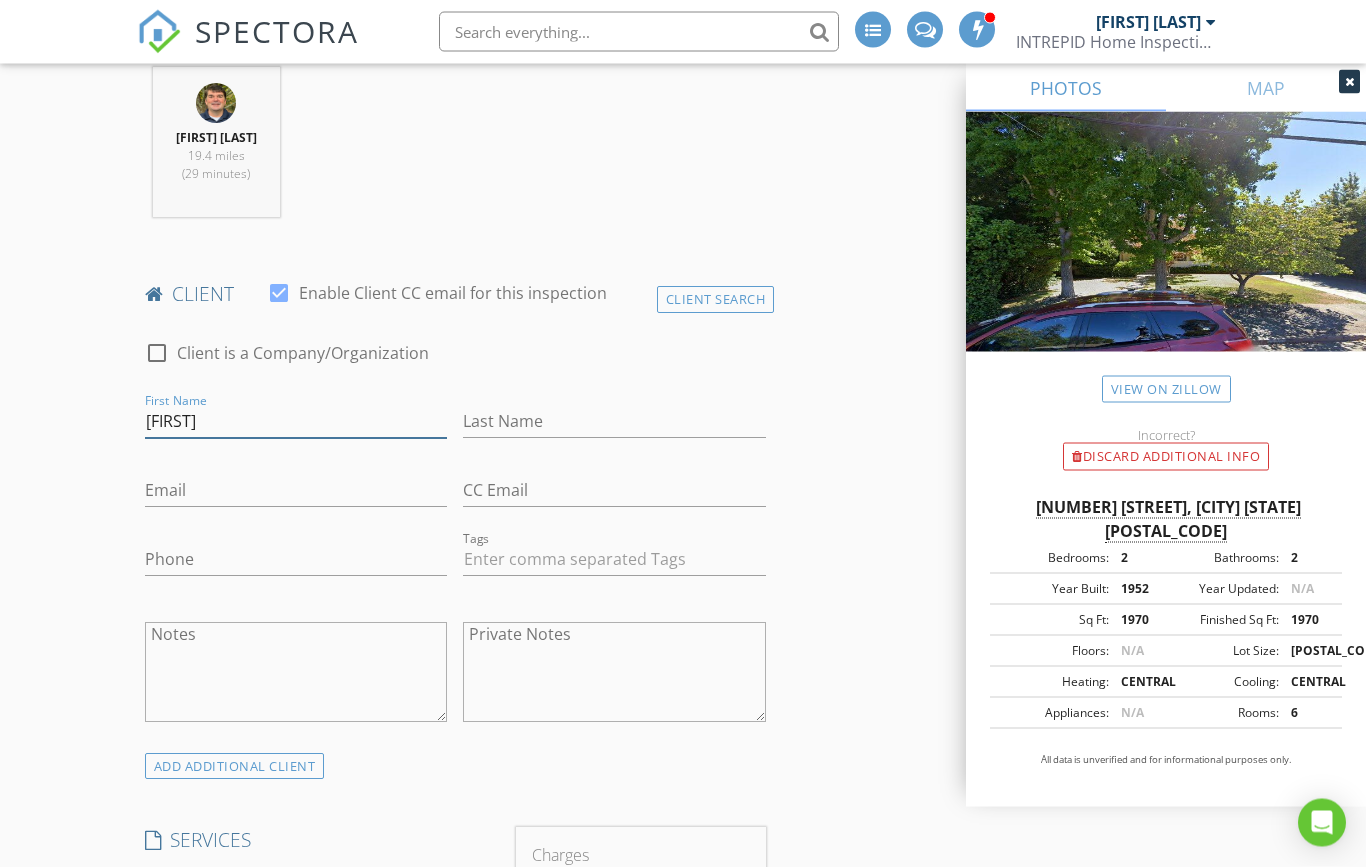 type on "Roy" 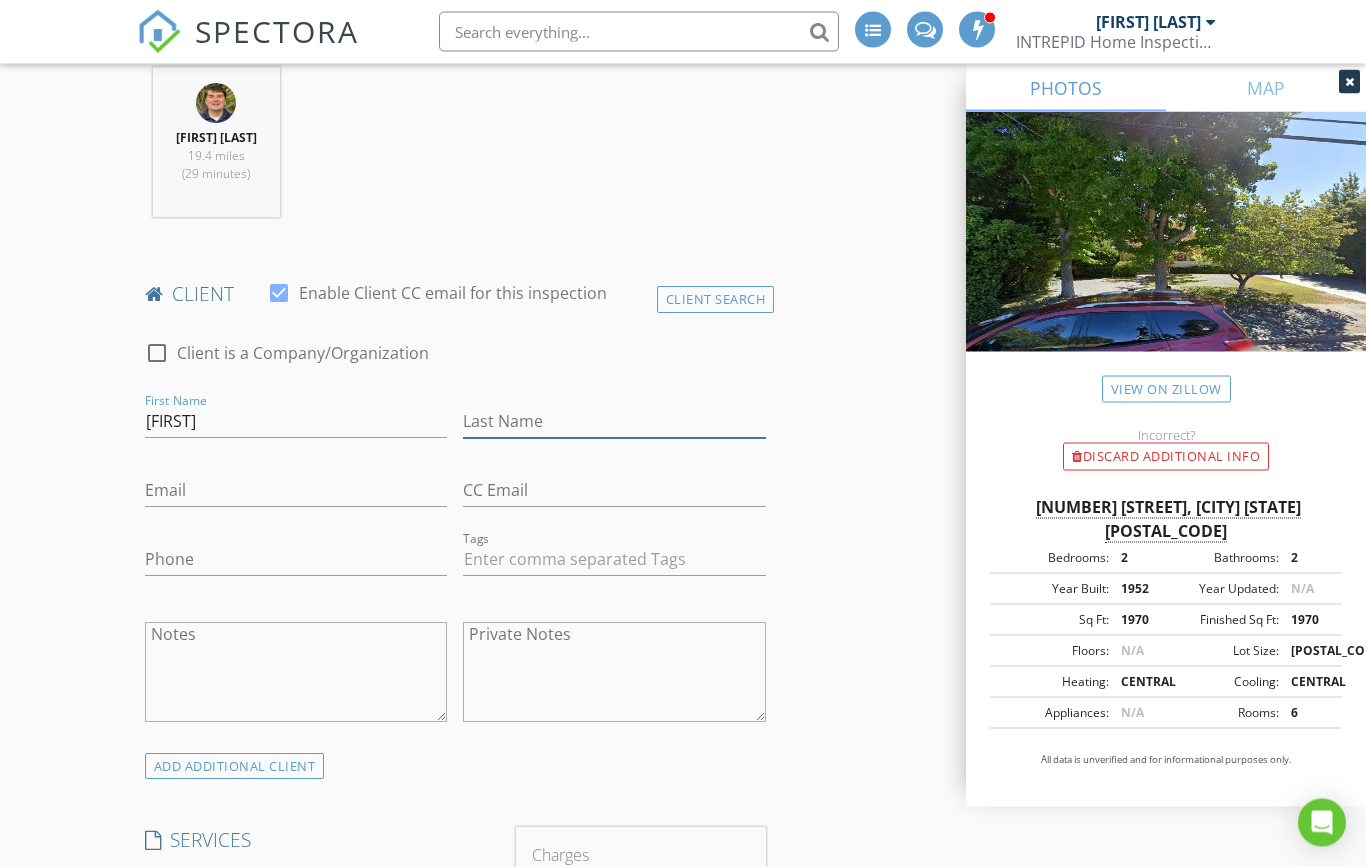 click on "Last Name" at bounding box center [614, 422] 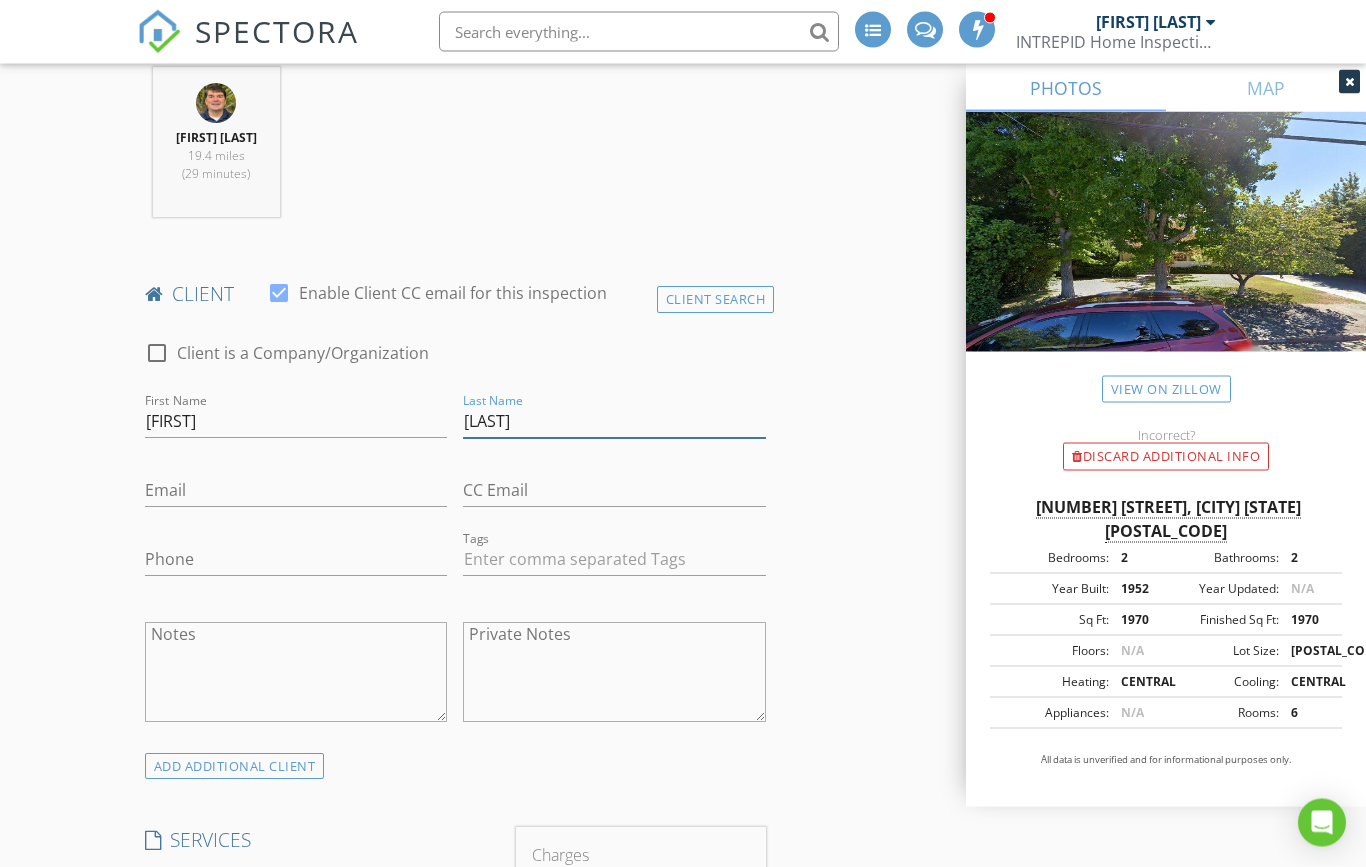 type on "Brizio" 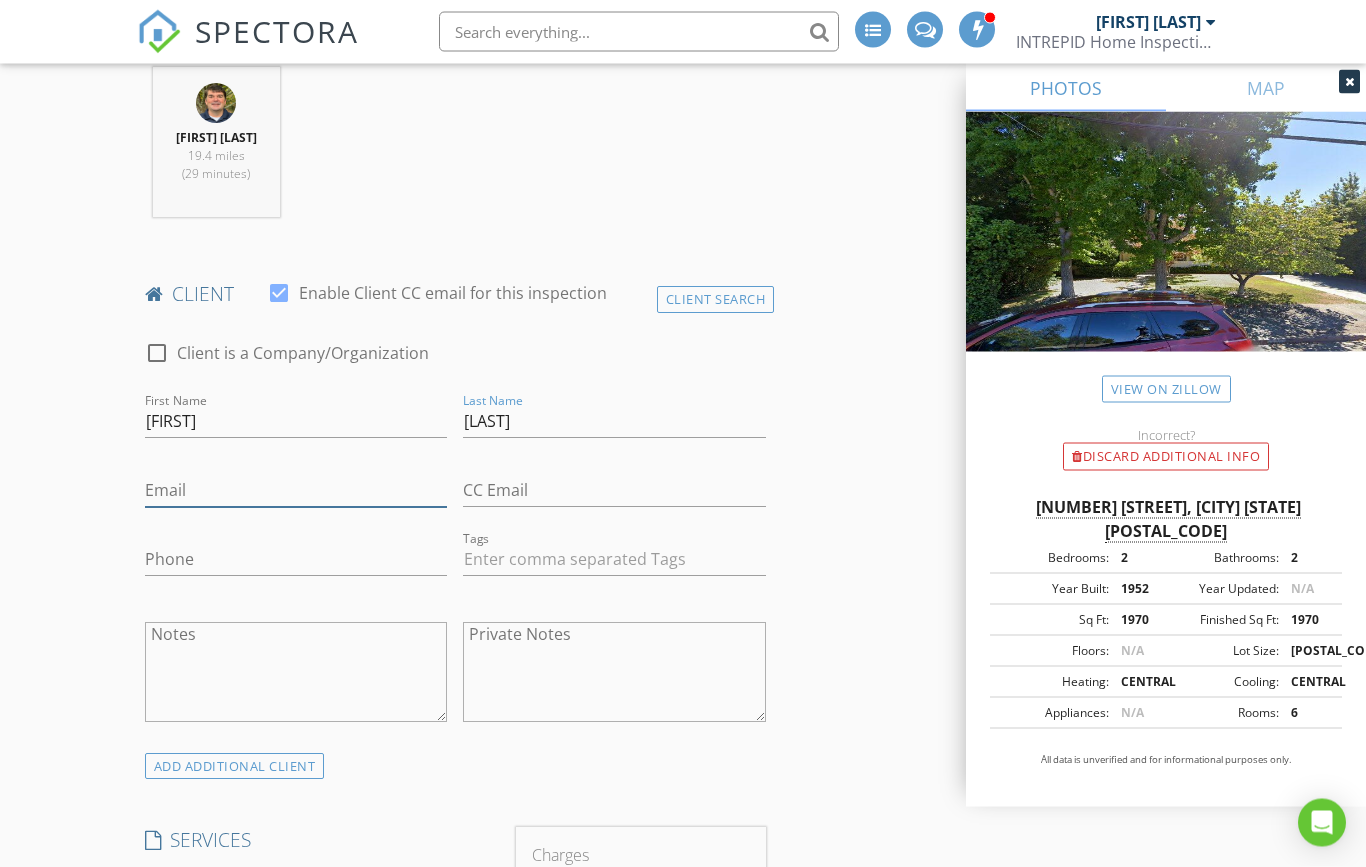 click on "Email" at bounding box center [296, 491] 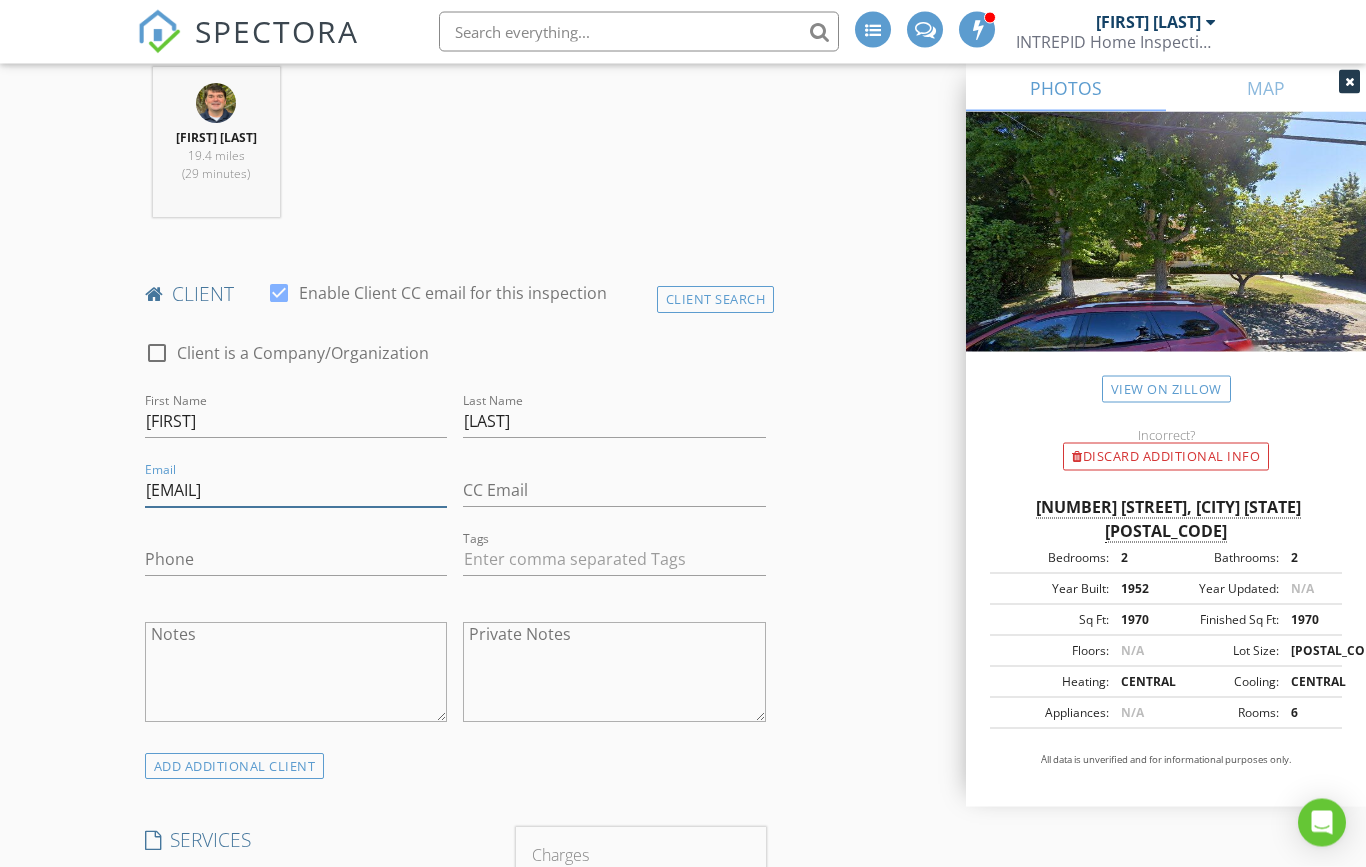 type on "roy@roybriziostreetrods.com" 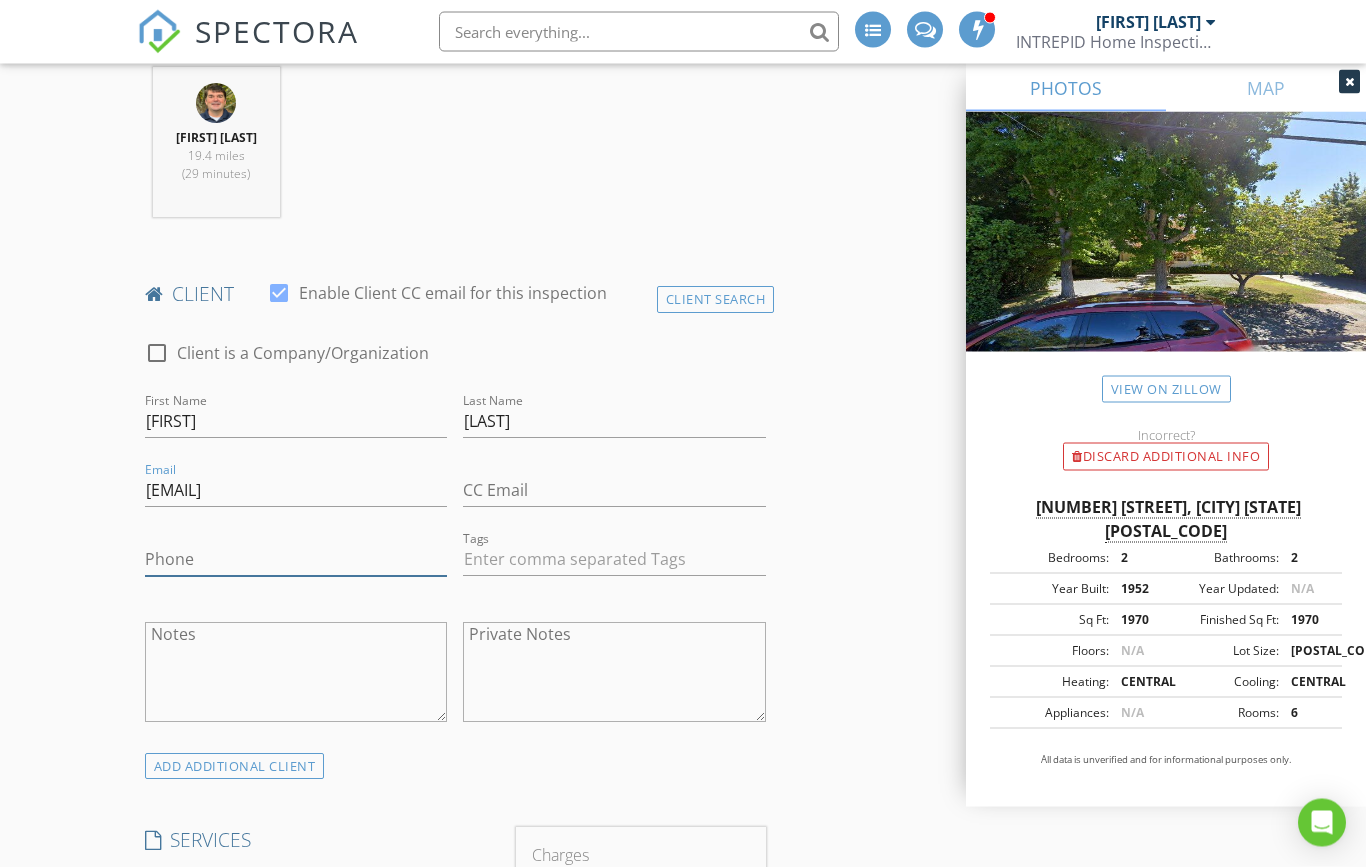 click on "Phone" at bounding box center (296, 560) 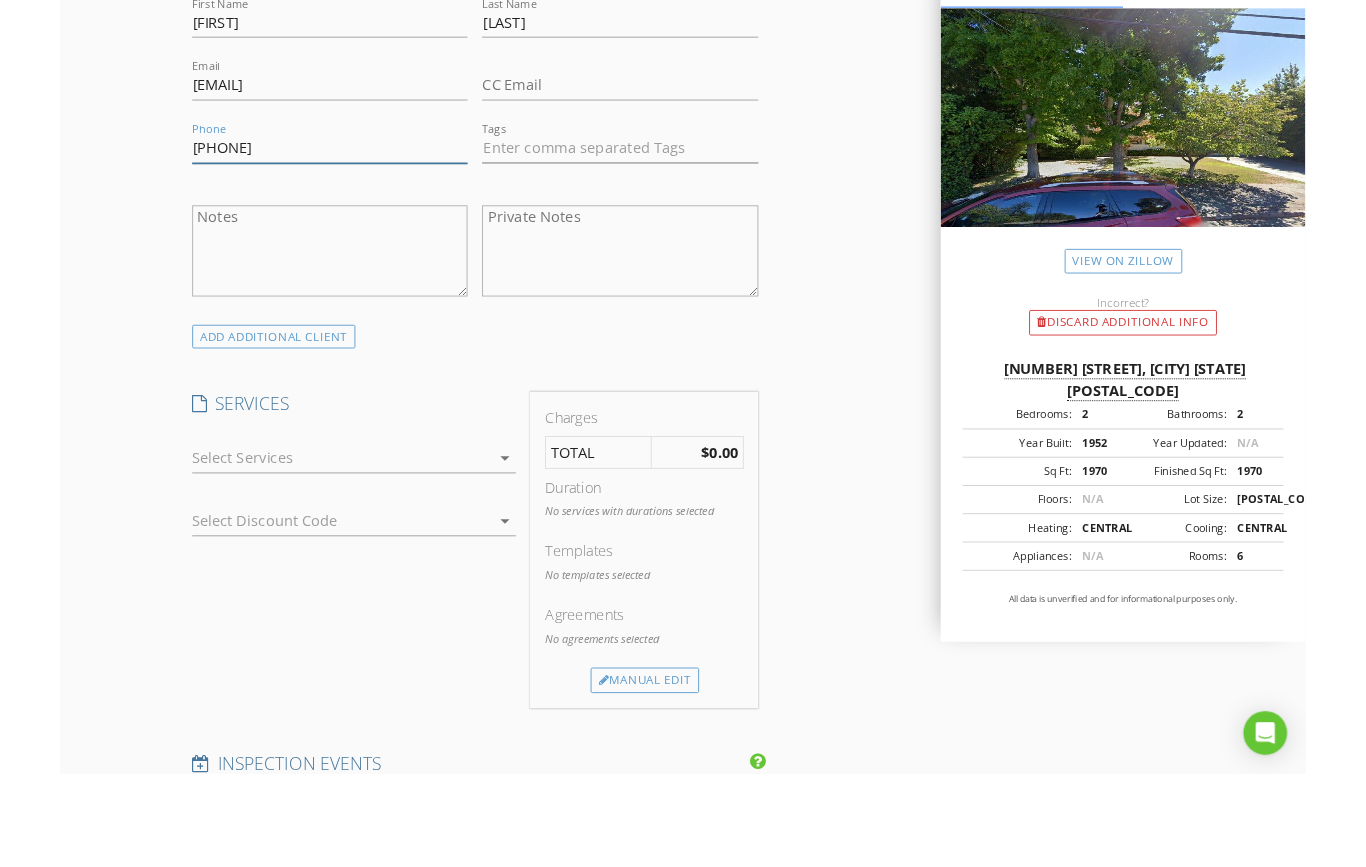 scroll, scrollTop: 1189, scrollLeft: 0, axis: vertical 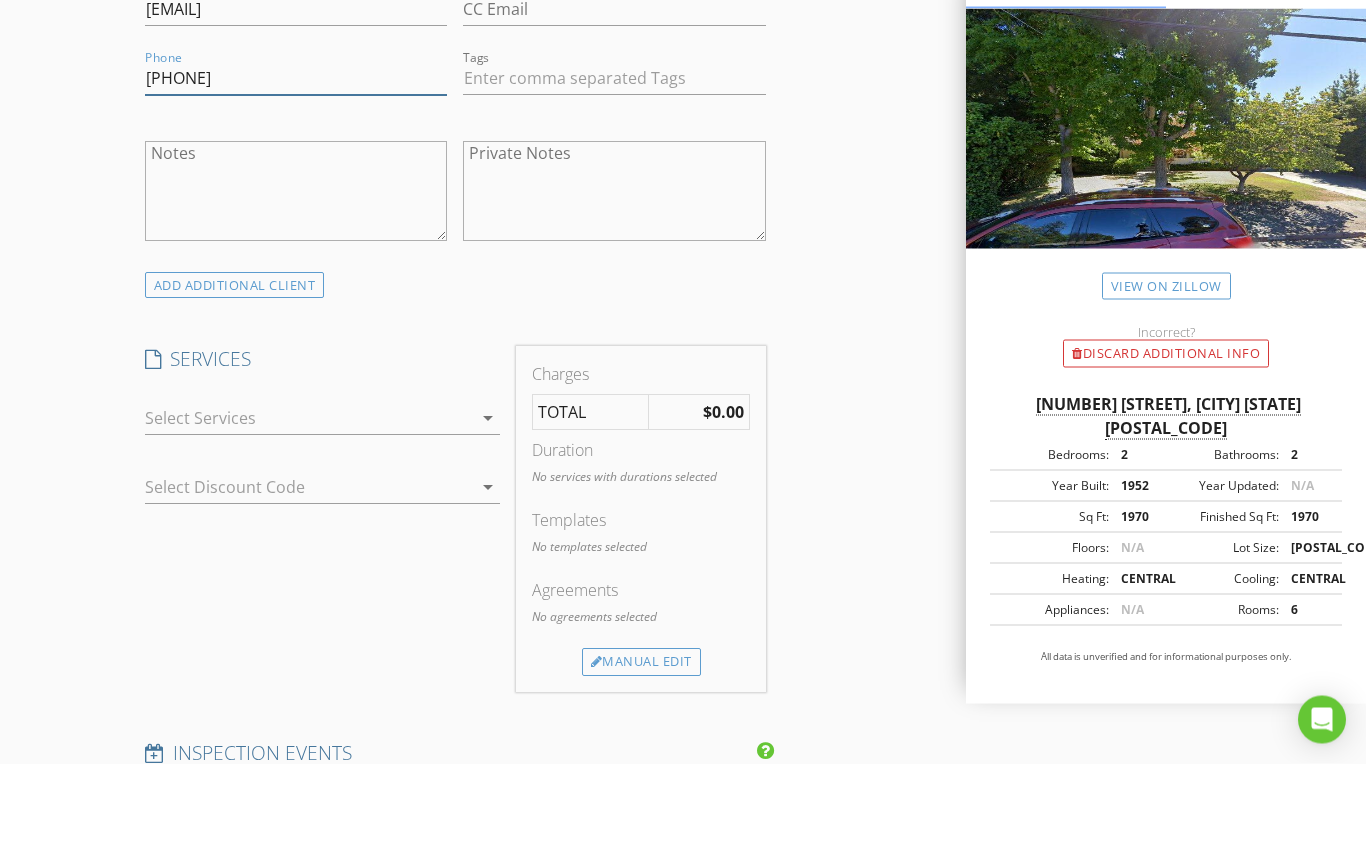type on "650-245-4917" 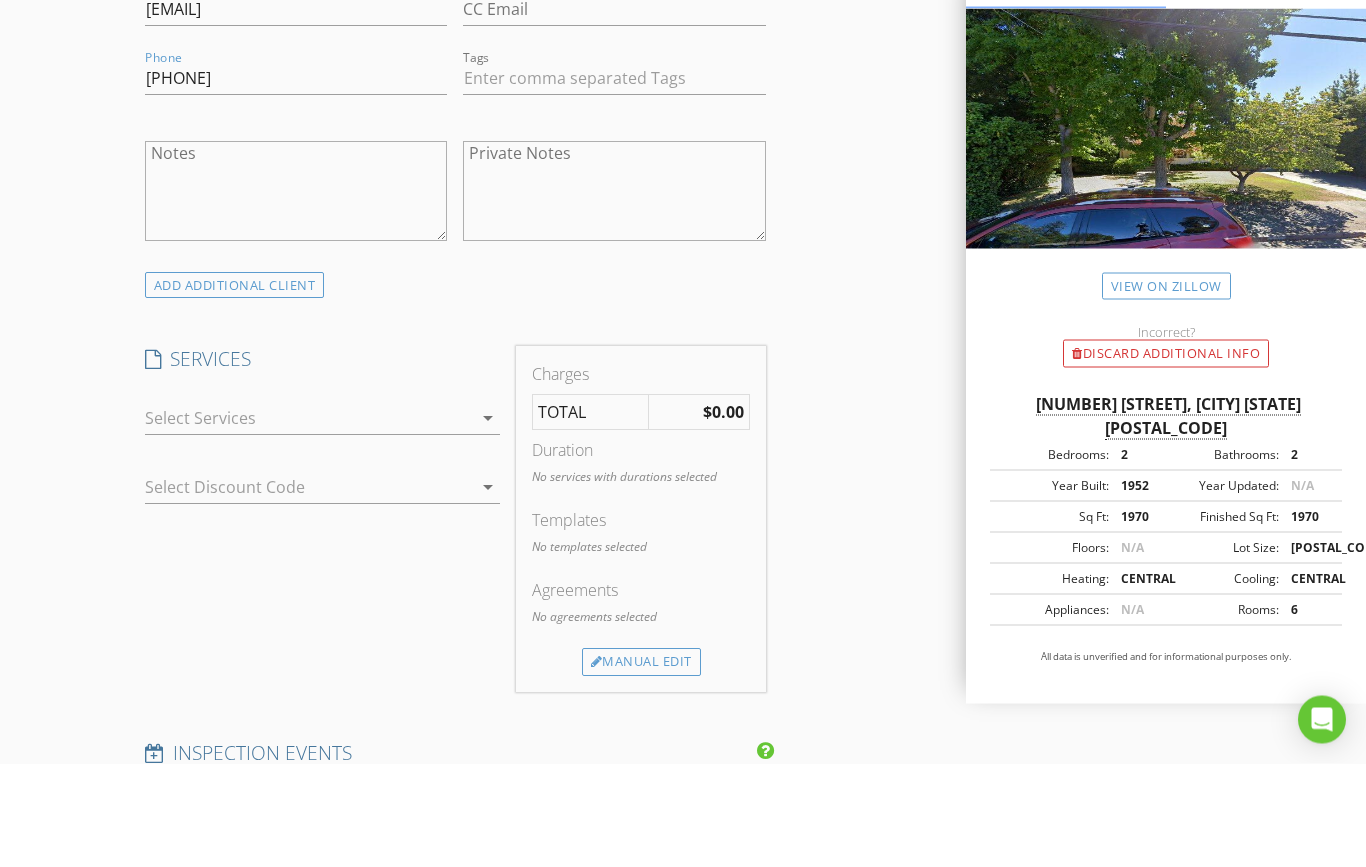 click on "arrow_drop_down" at bounding box center (488, 522) 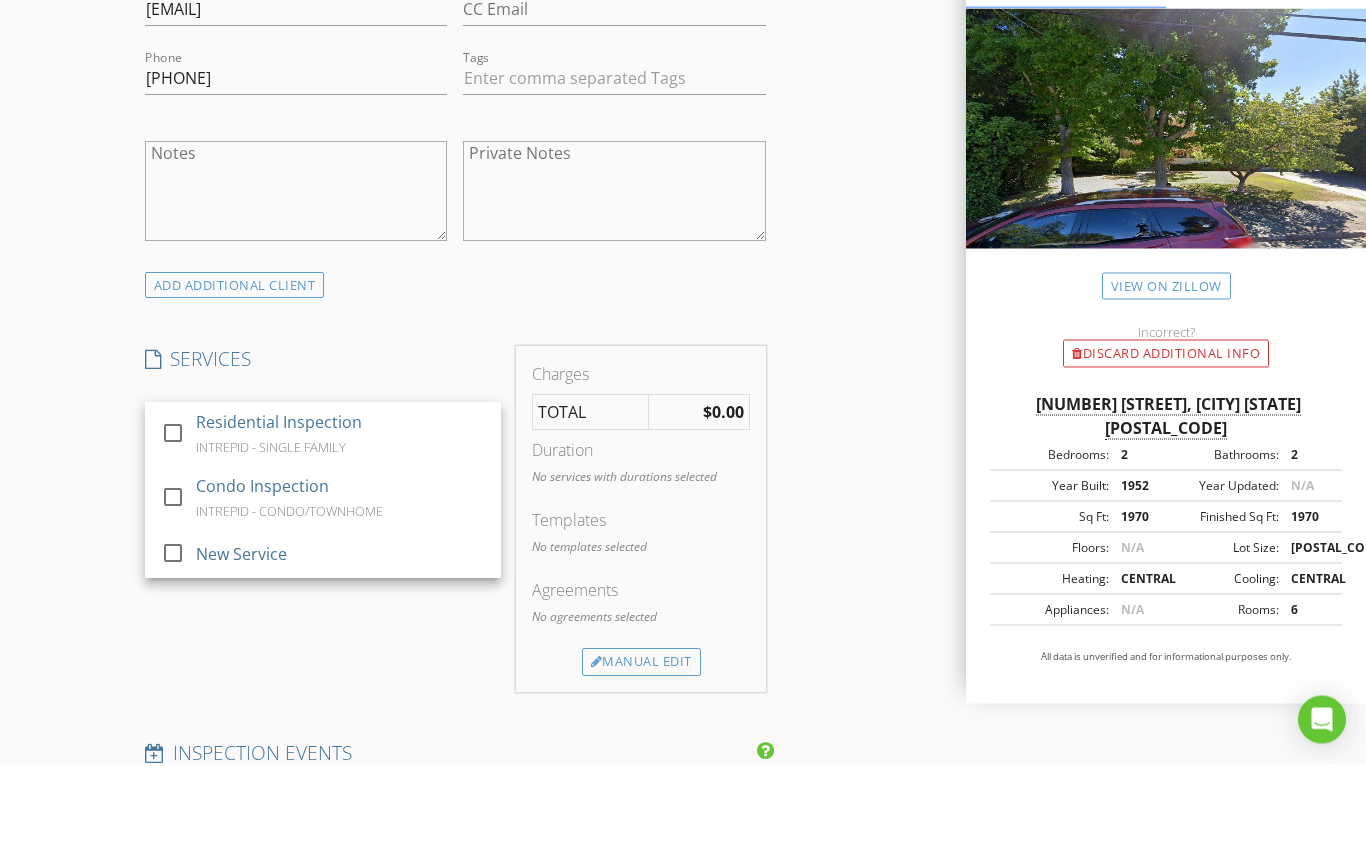 scroll, scrollTop: 1293, scrollLeft: 0, axis: vertical 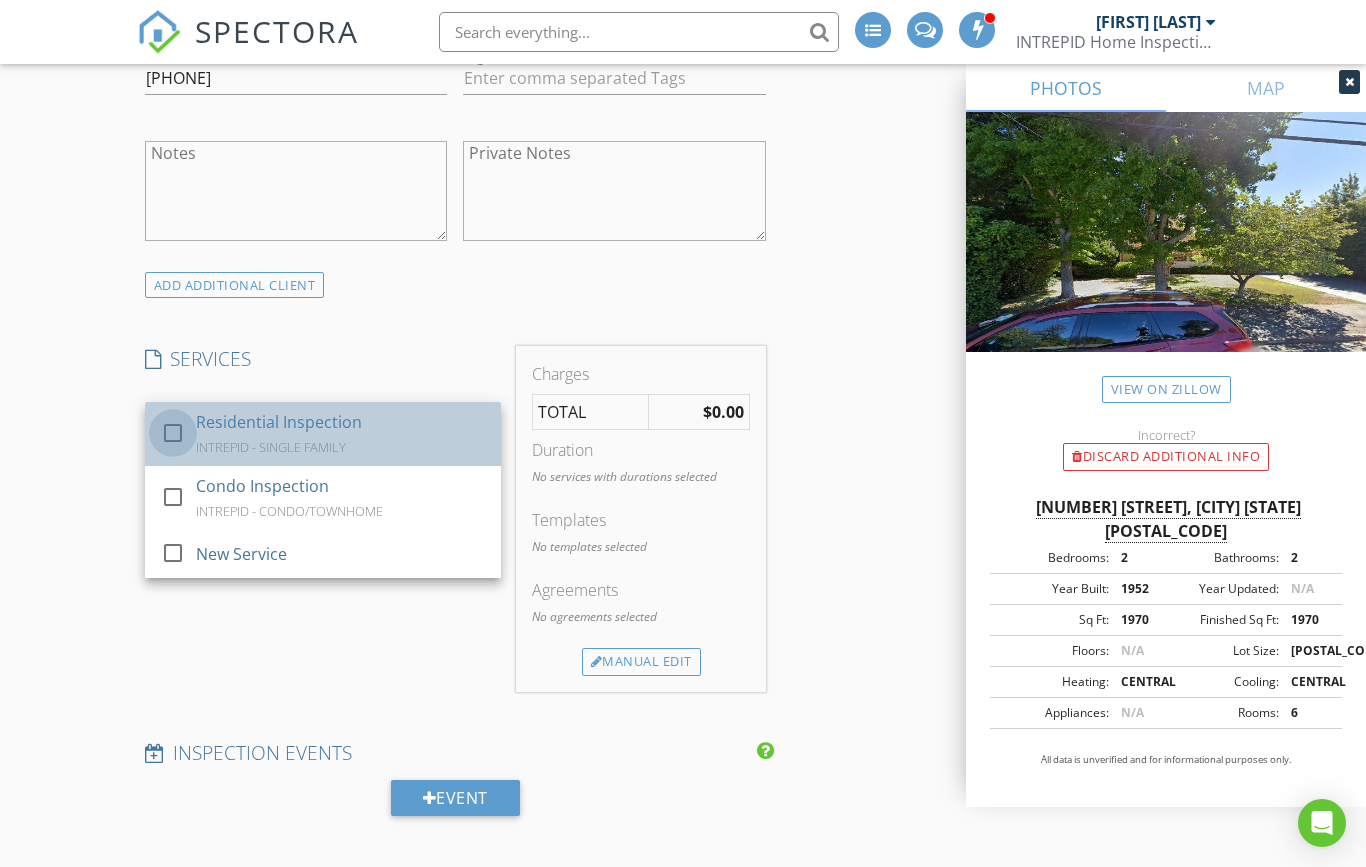 click at bounding box center [173, 433] 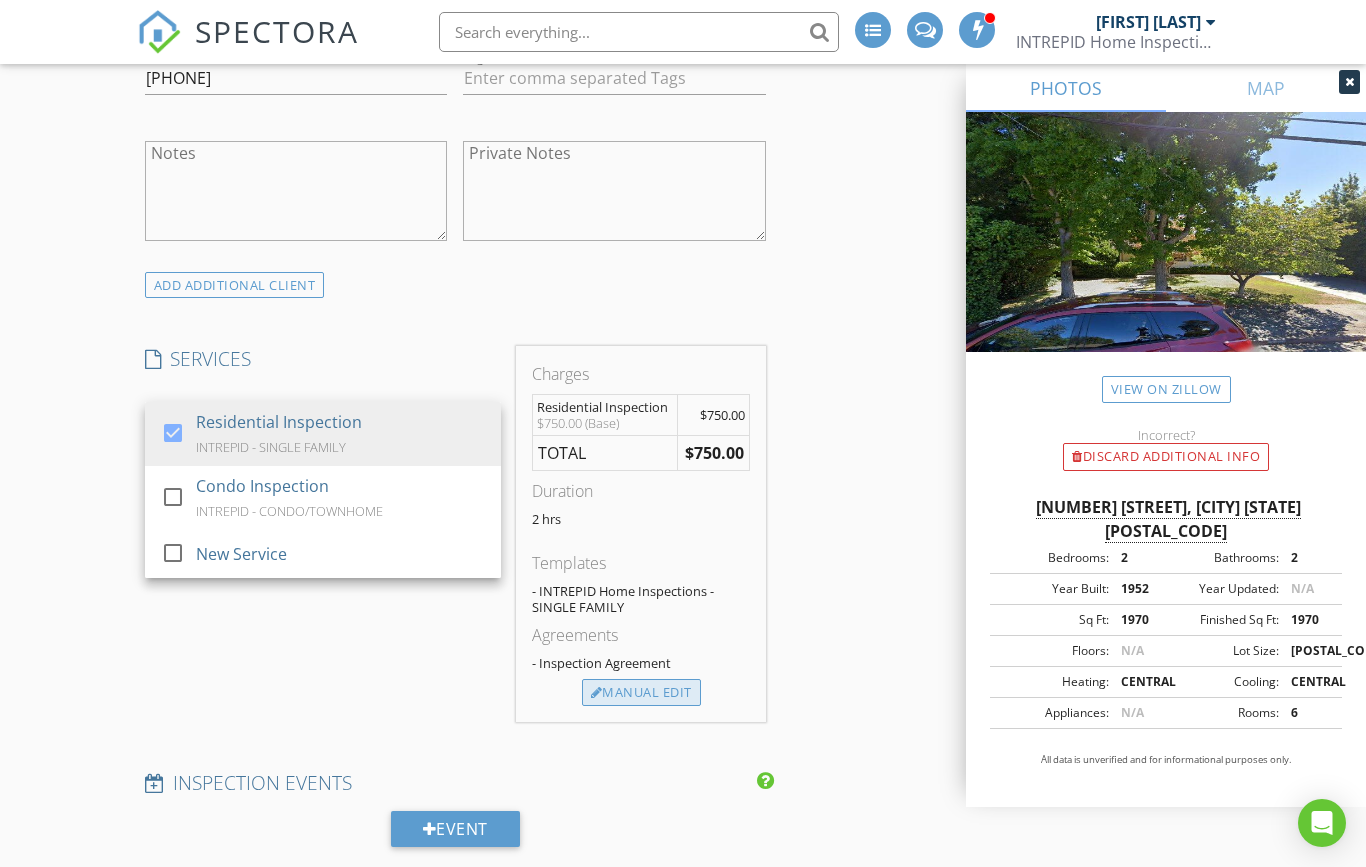 click on "Manual Edit" at bounding box center (641, 693) 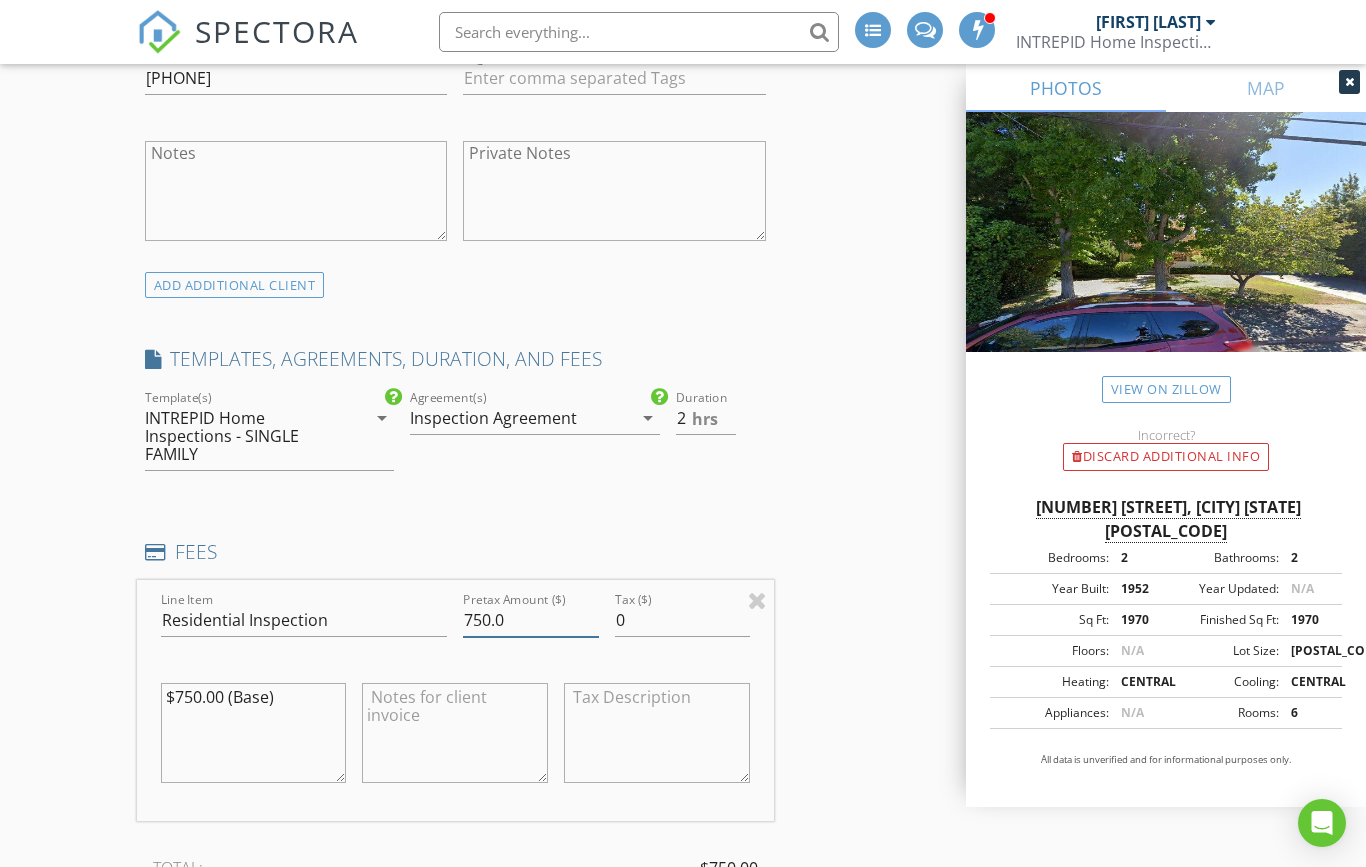 click on "750.0" at bounding box center [530, 620] 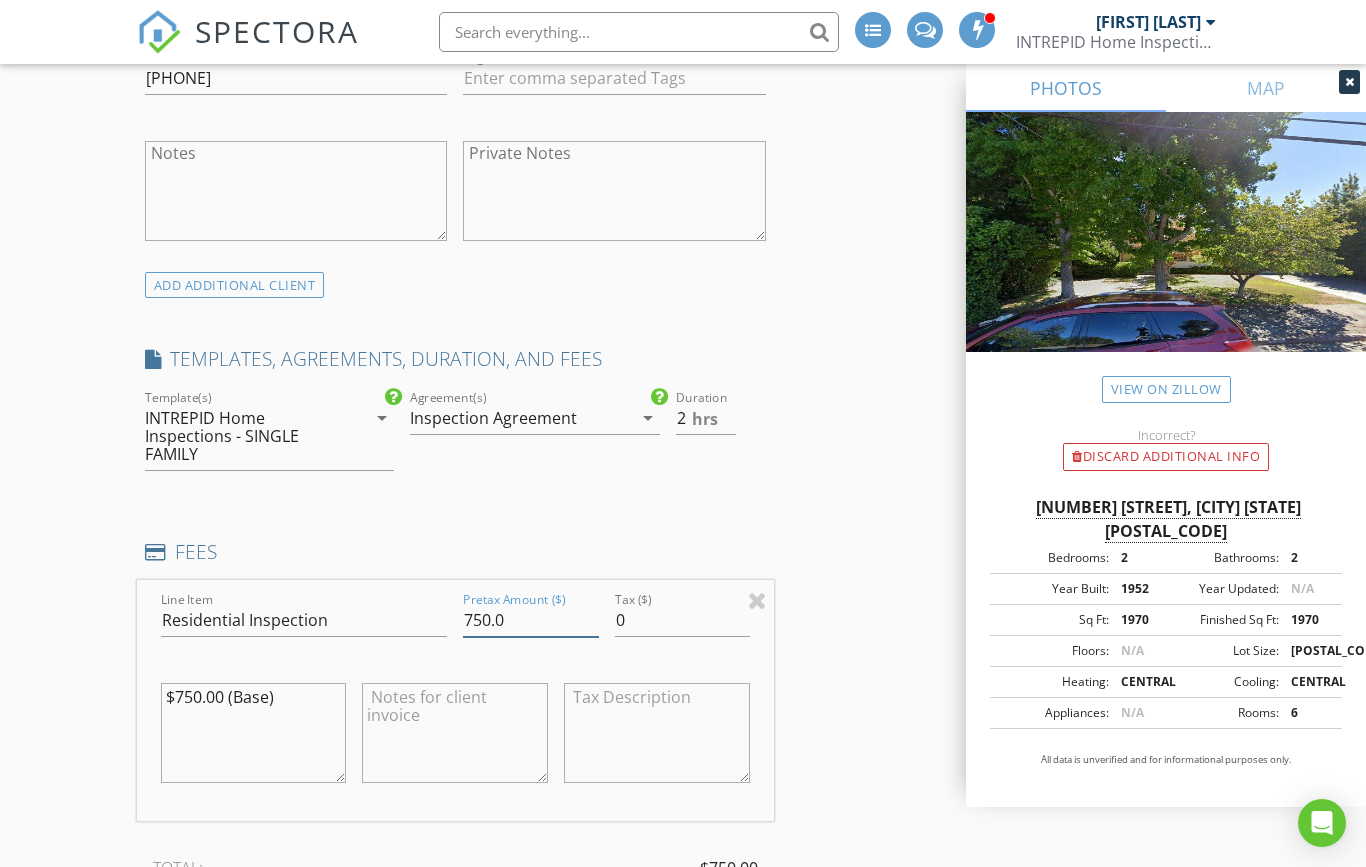 scroll, scrollTop: 1292, scrollLeft: 0, axis: vertical 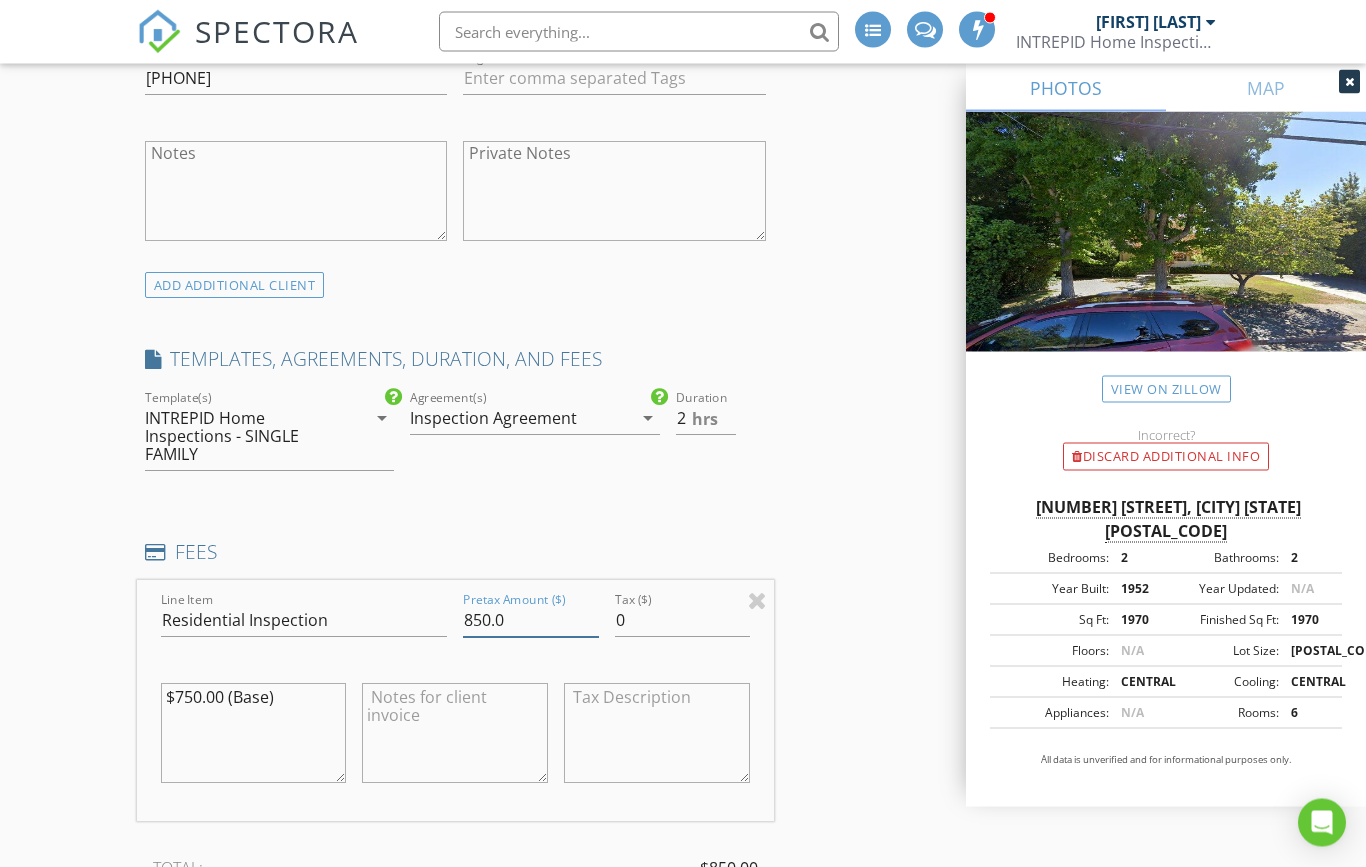 type on "850.0" 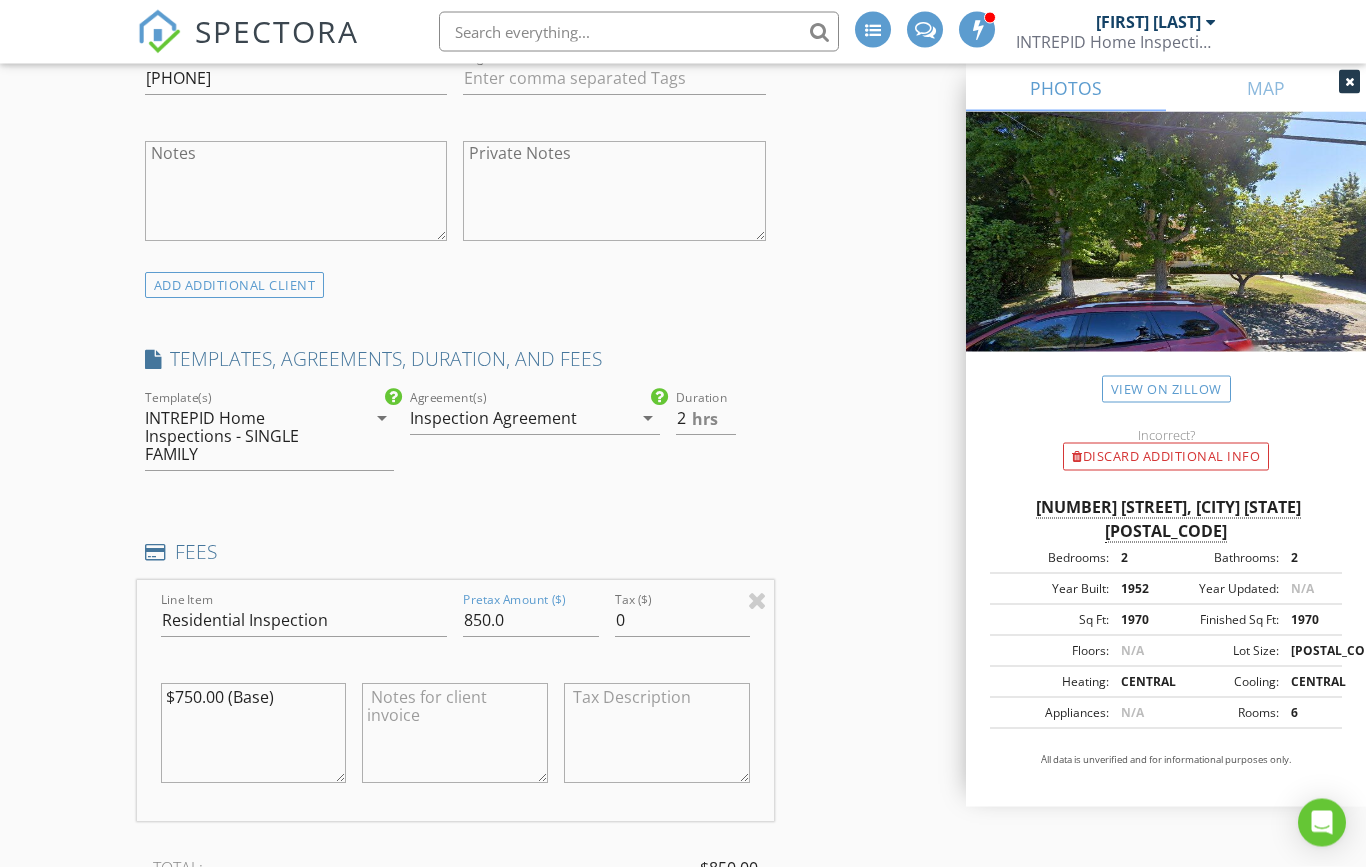 click on "$750.00 (Base)" at bounding box center (254, 734) 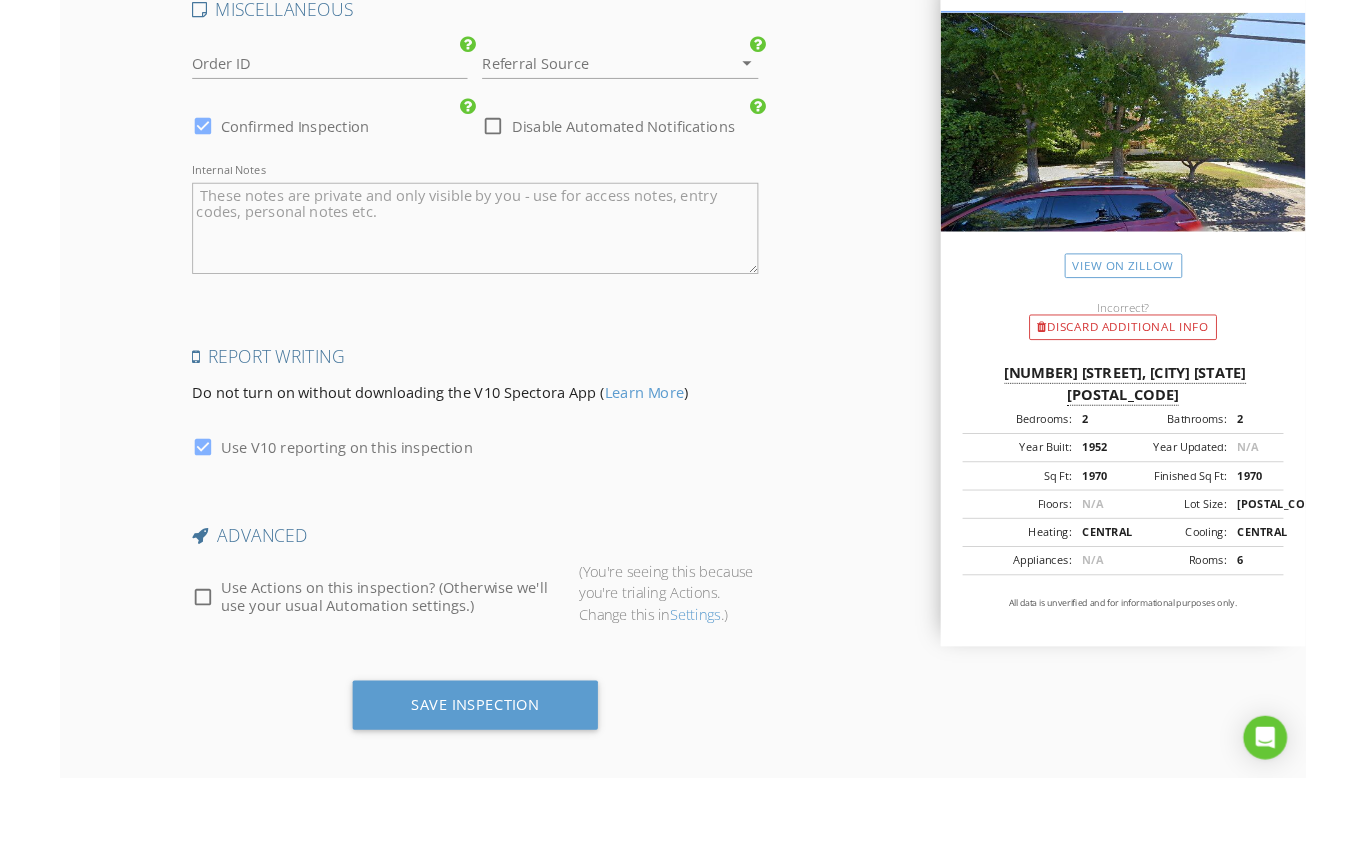 scroll, scrollTop: 3219, scrollLeft: 0, axis: vertical 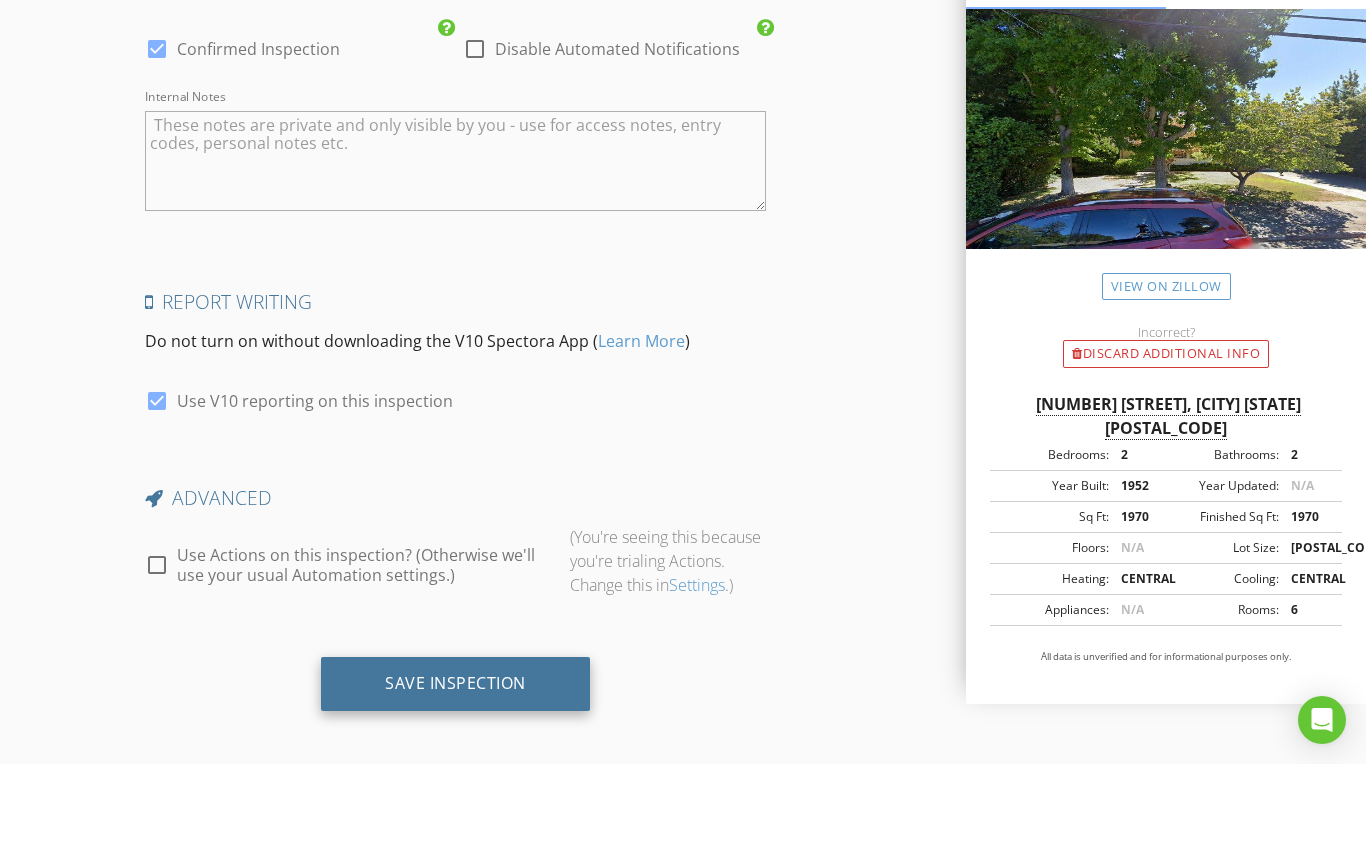 type on "$850.00 (Base)" 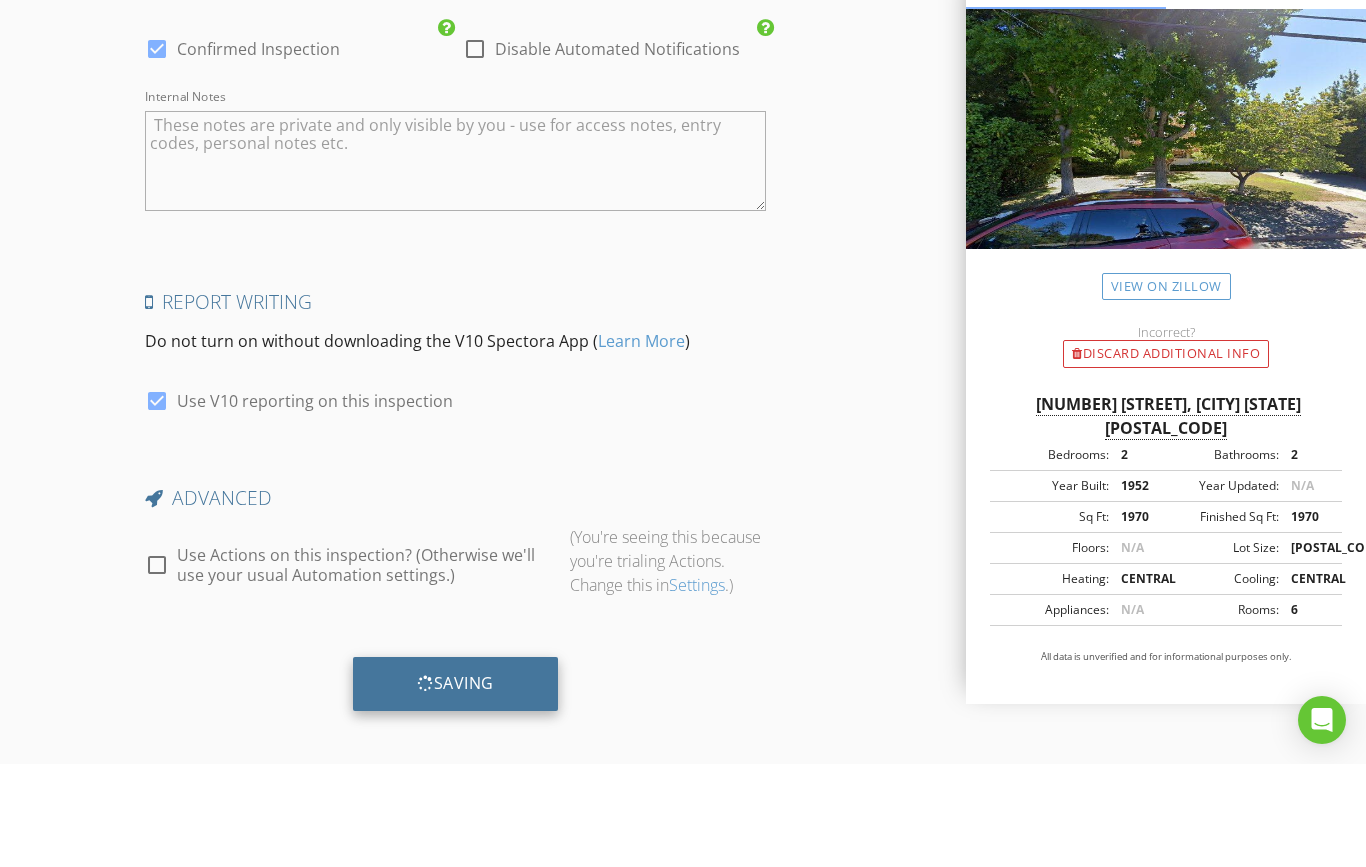 scroll, scrollTop: 3218, scrollLeft: 0, axis: vertical 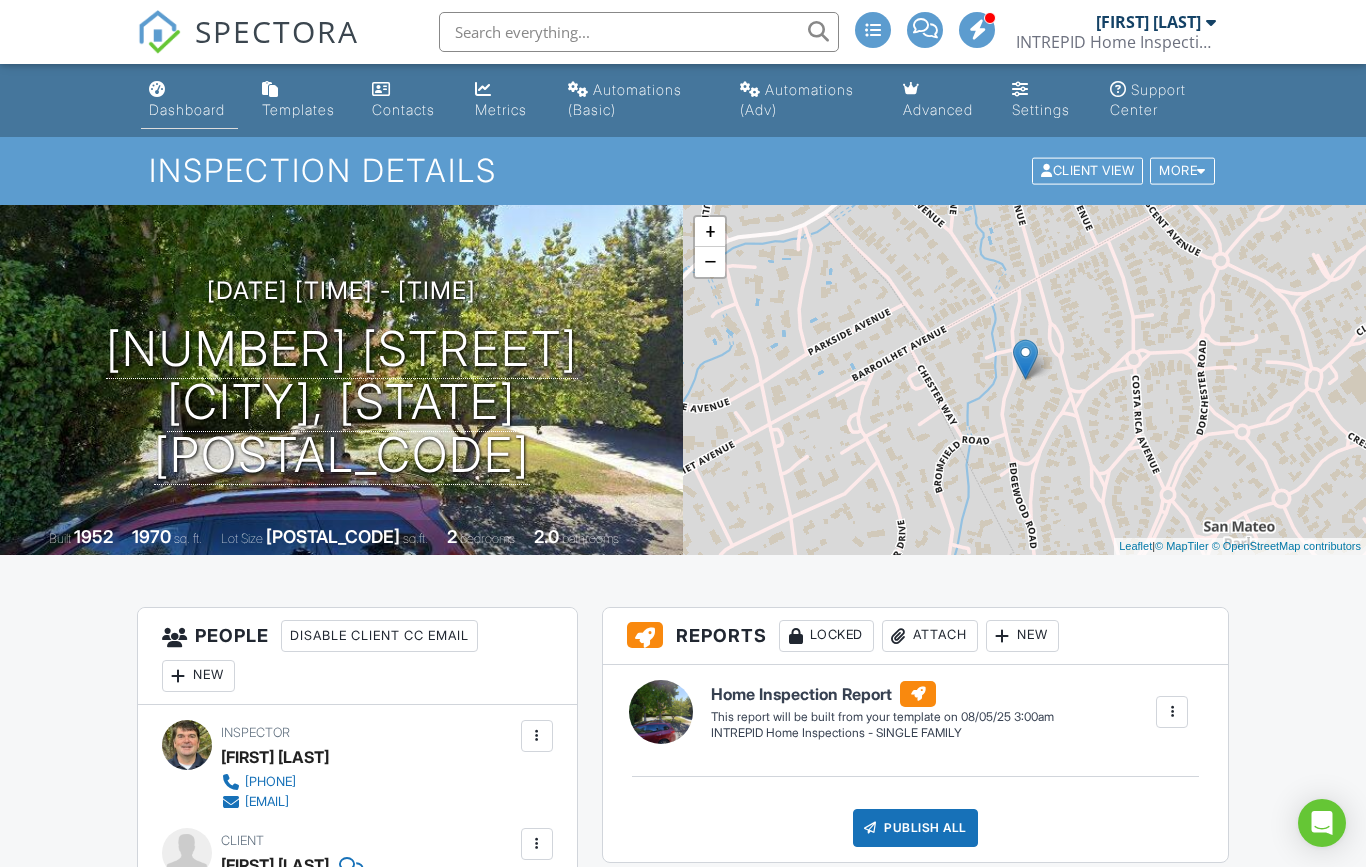 click on "Dashboard" at bounding box center [189, 100] 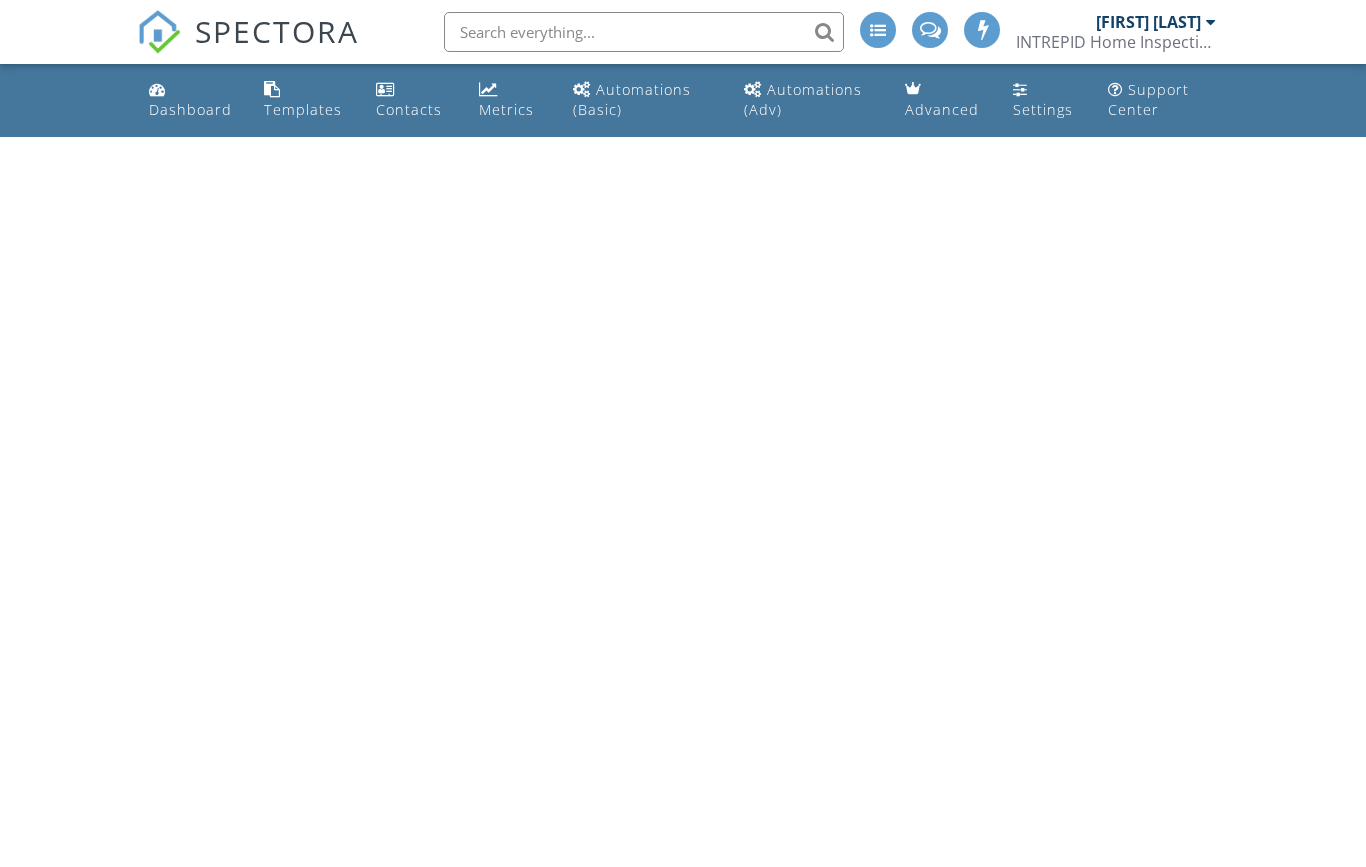 scroll, scrollTop: 0, scrollLeft: 0, axis: both 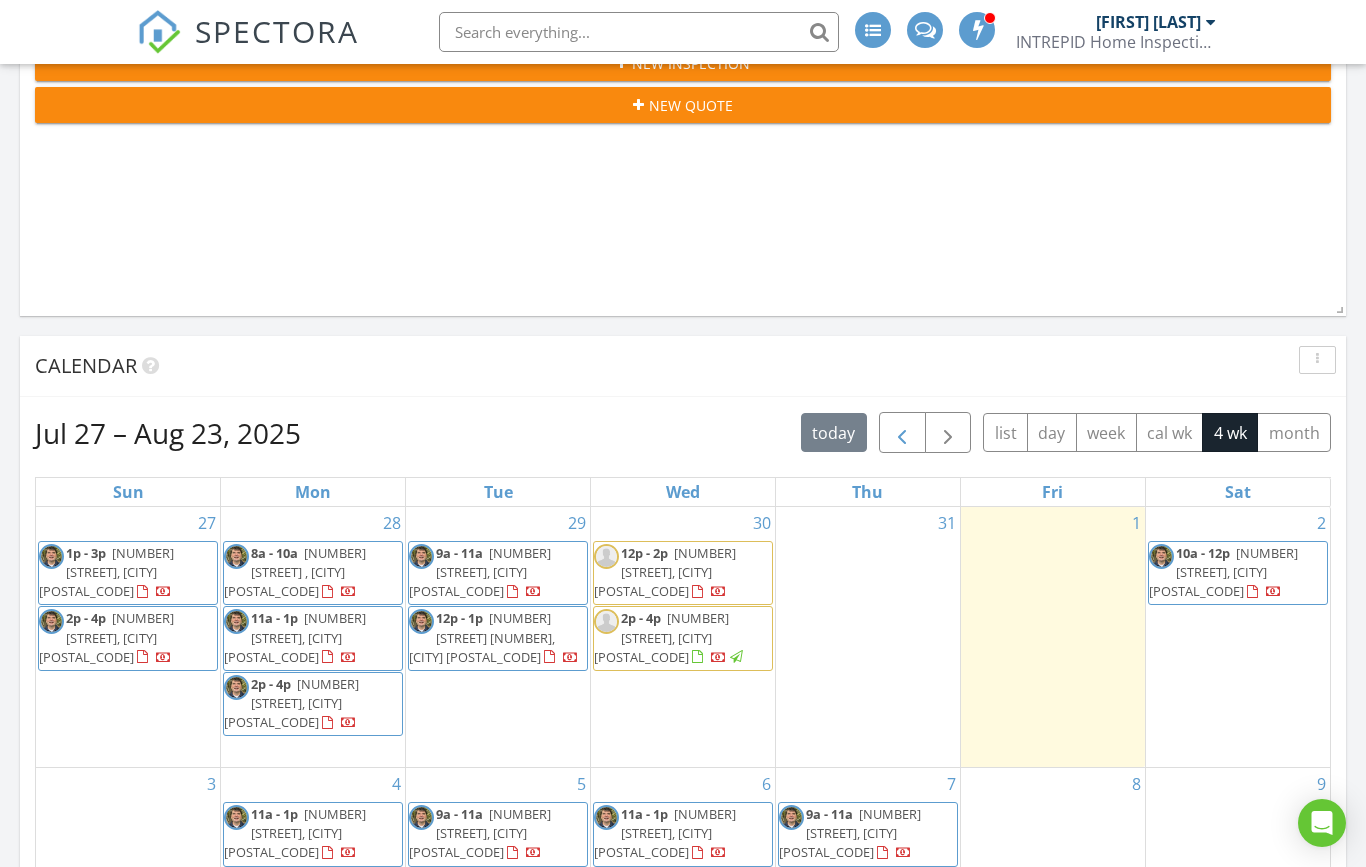 click at bounding box center (902, 433) 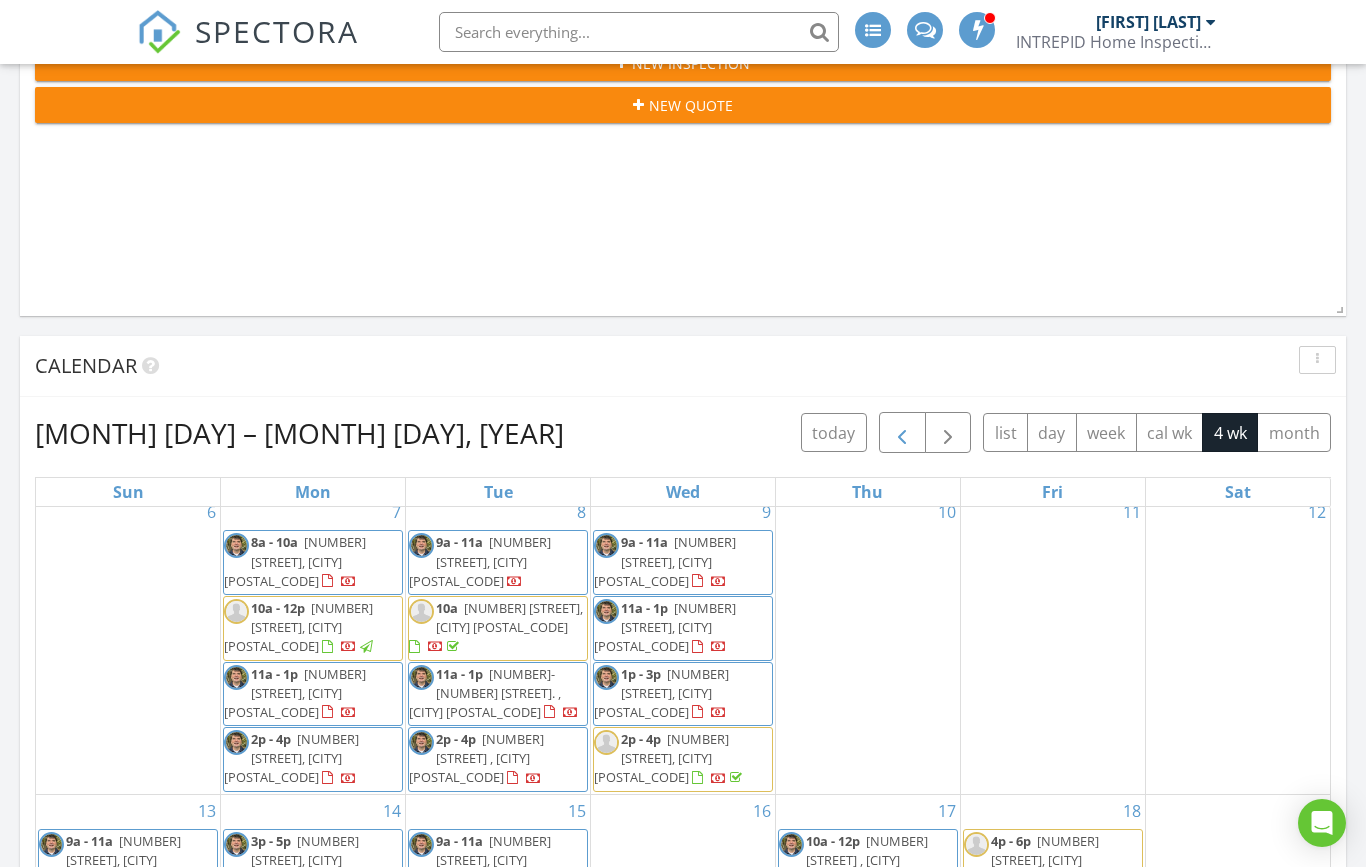 scroll, scrollTop: 241, scrollLeft: 0, axis: vertical 